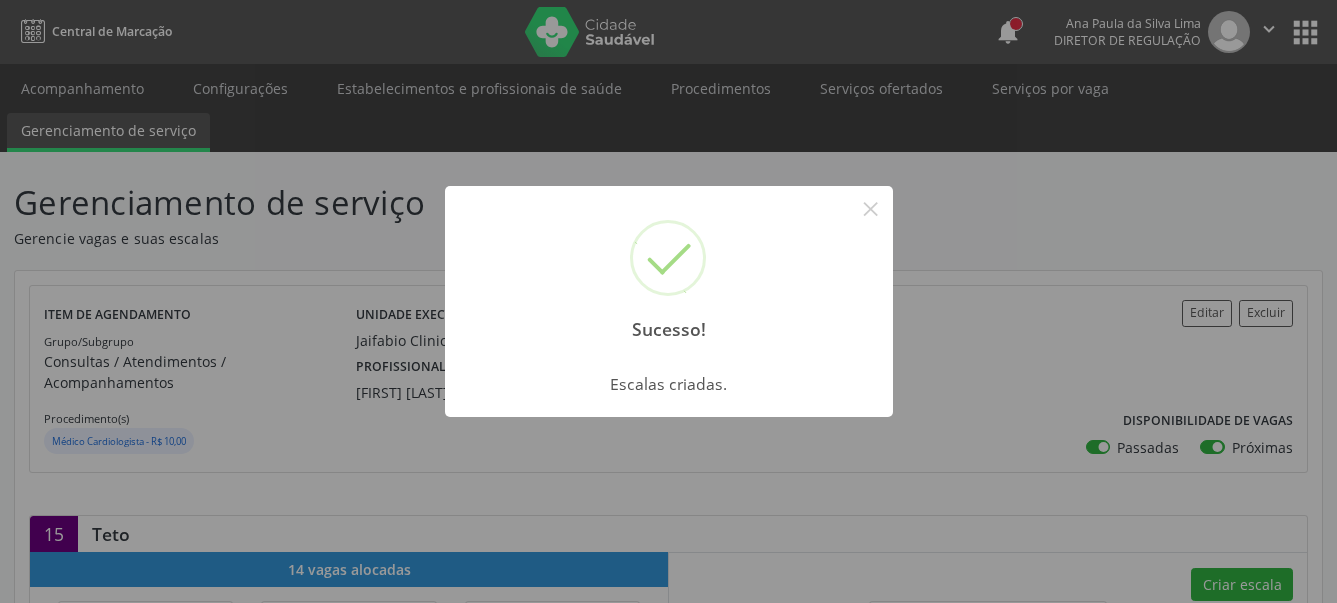 scroll, scrollTop: 0, scrollLeft: 0, axis: both 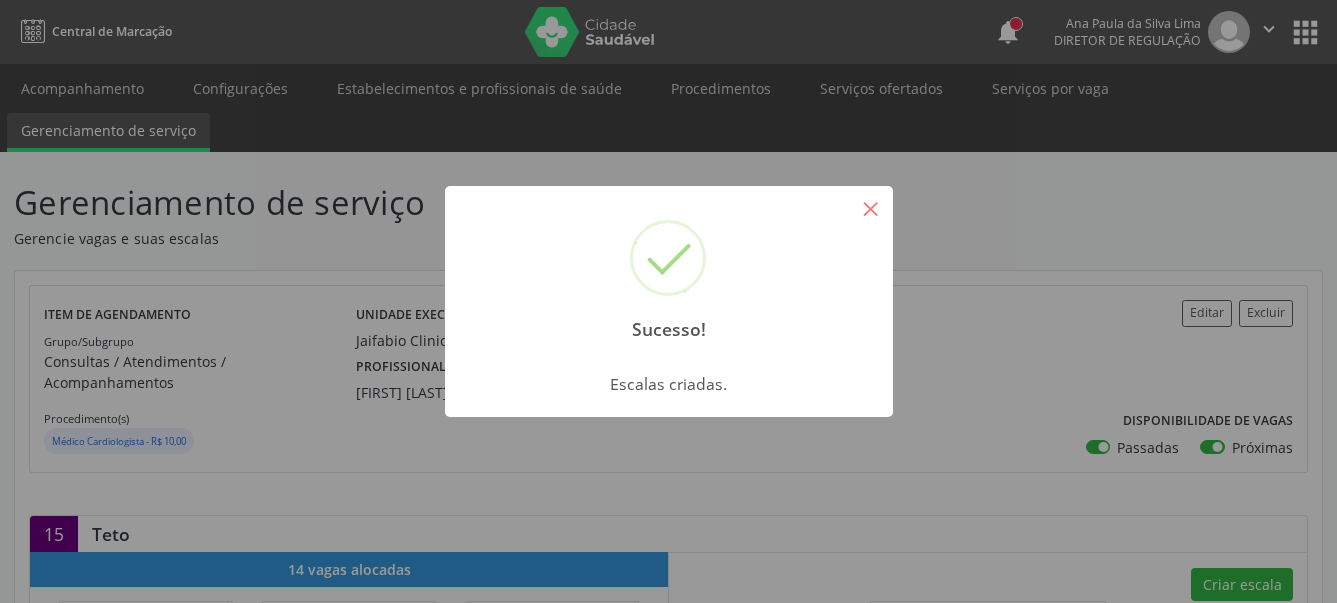 click on "×" at bounding box center [871, 208] 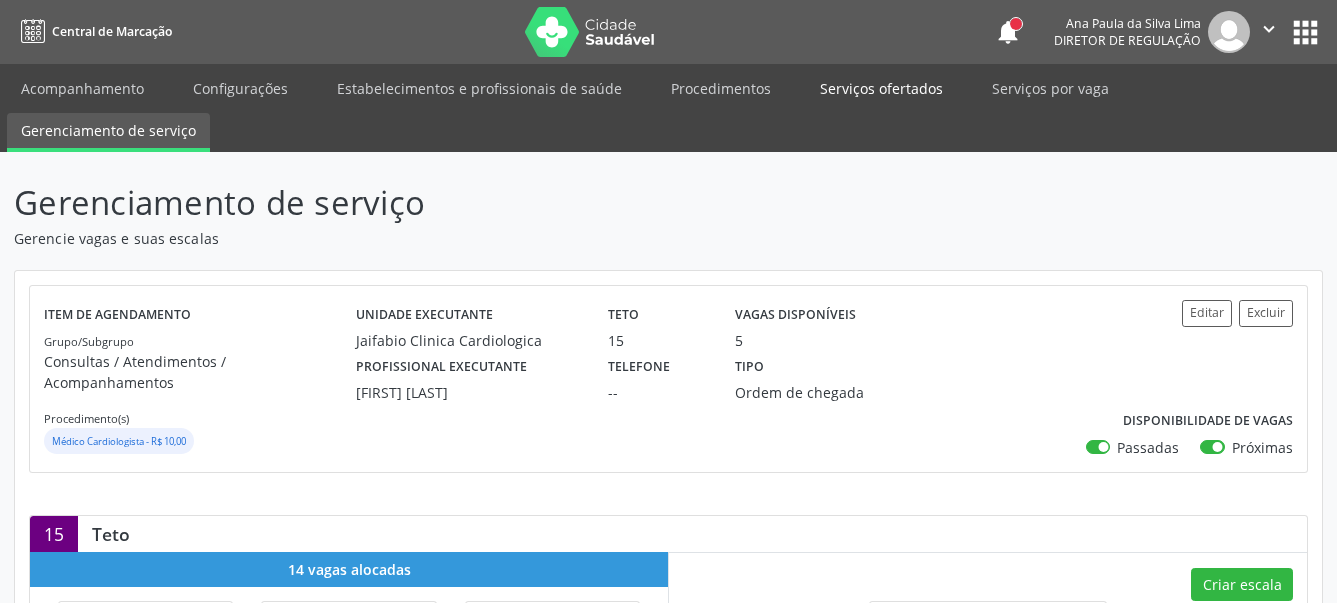 click on "Serviços ofertados" at bounding box center (881, 88) 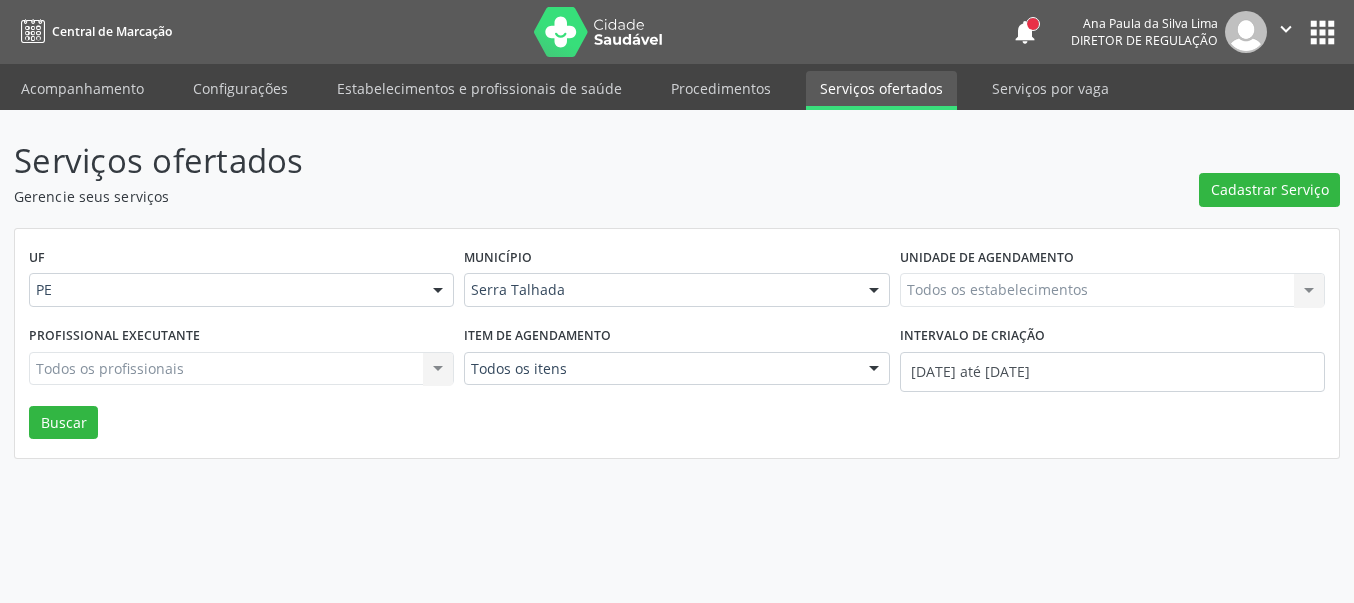click on "Todos os estabelecimentos         Todos os estabelecimentos
Nenhum resultado encontrado para: "   "
Não há nenhuma opção para ser exibida." at bounding box center [1112, 290] 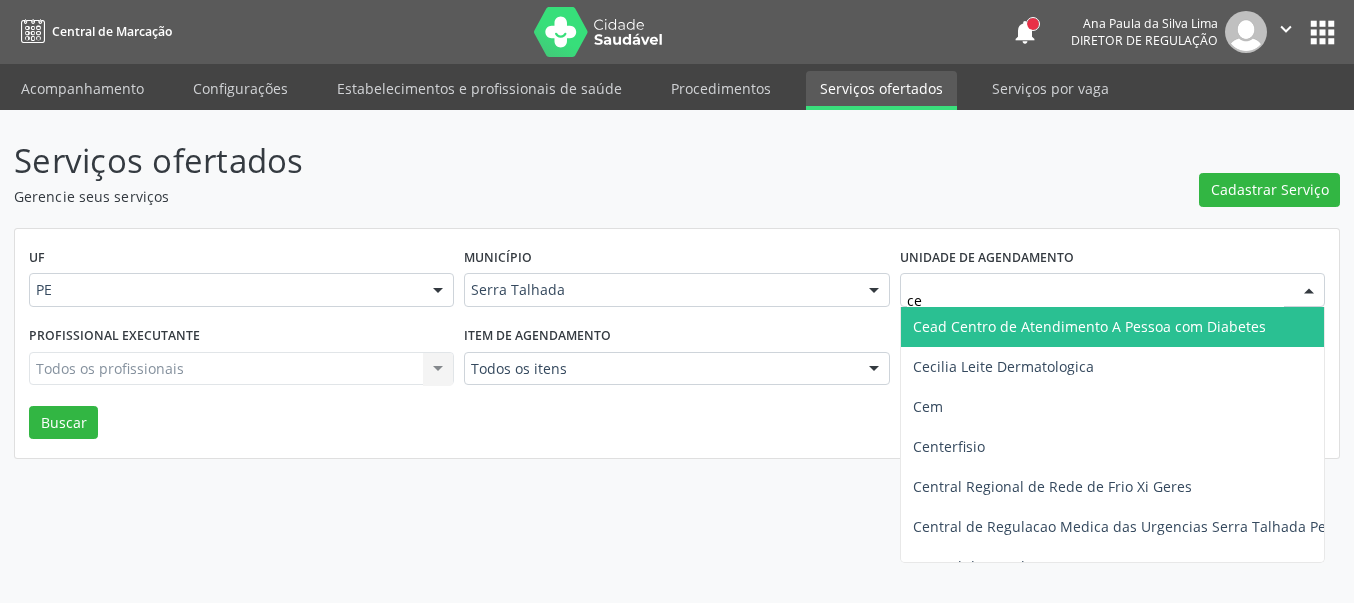type on "cem" 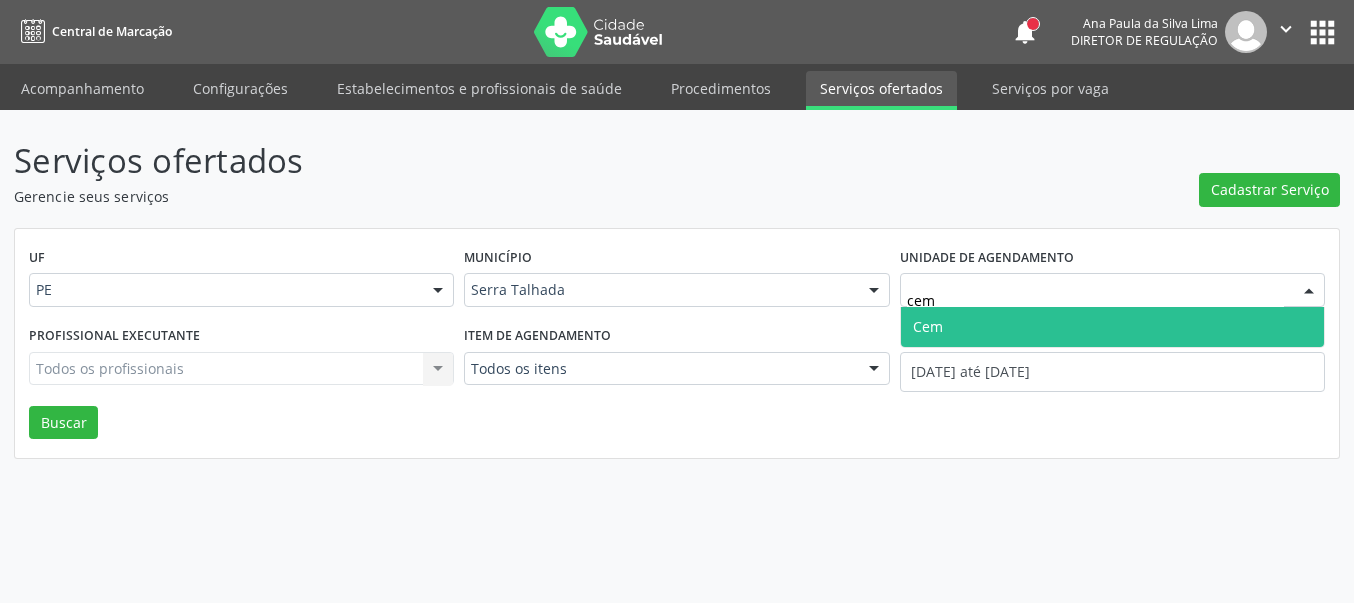 click on "Cem" at bounding box center [1112, 327] 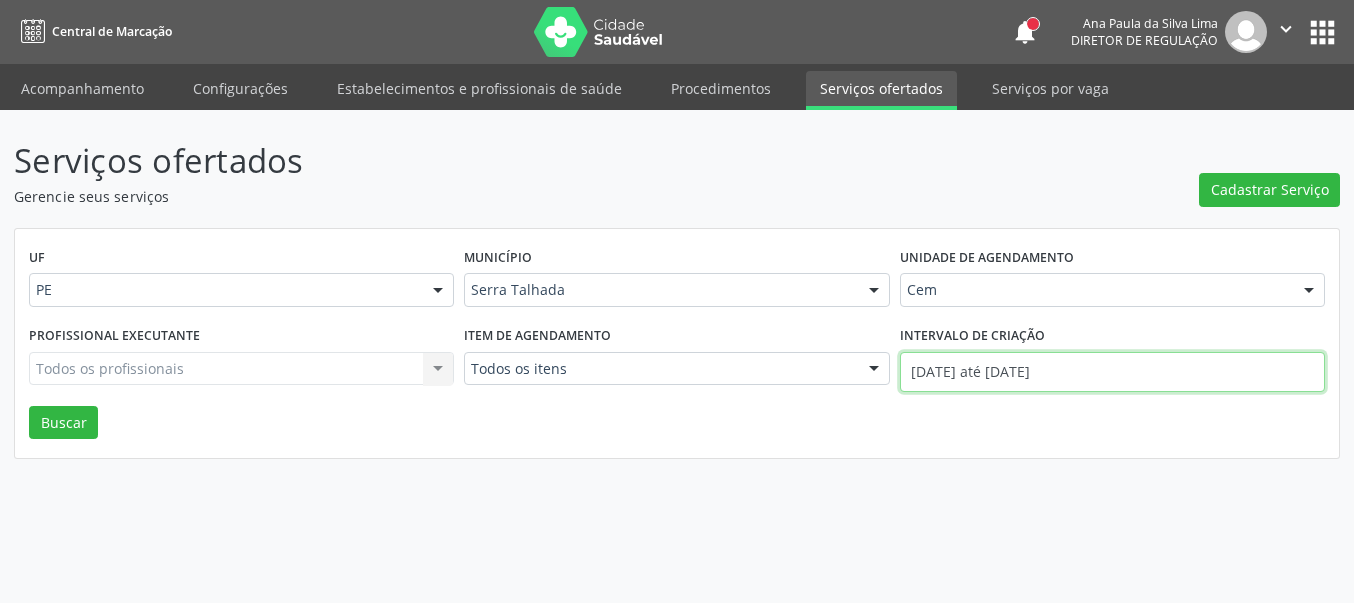 click on "01/08/2025 até 04/08/2025" at bounding box center (1112, 372) 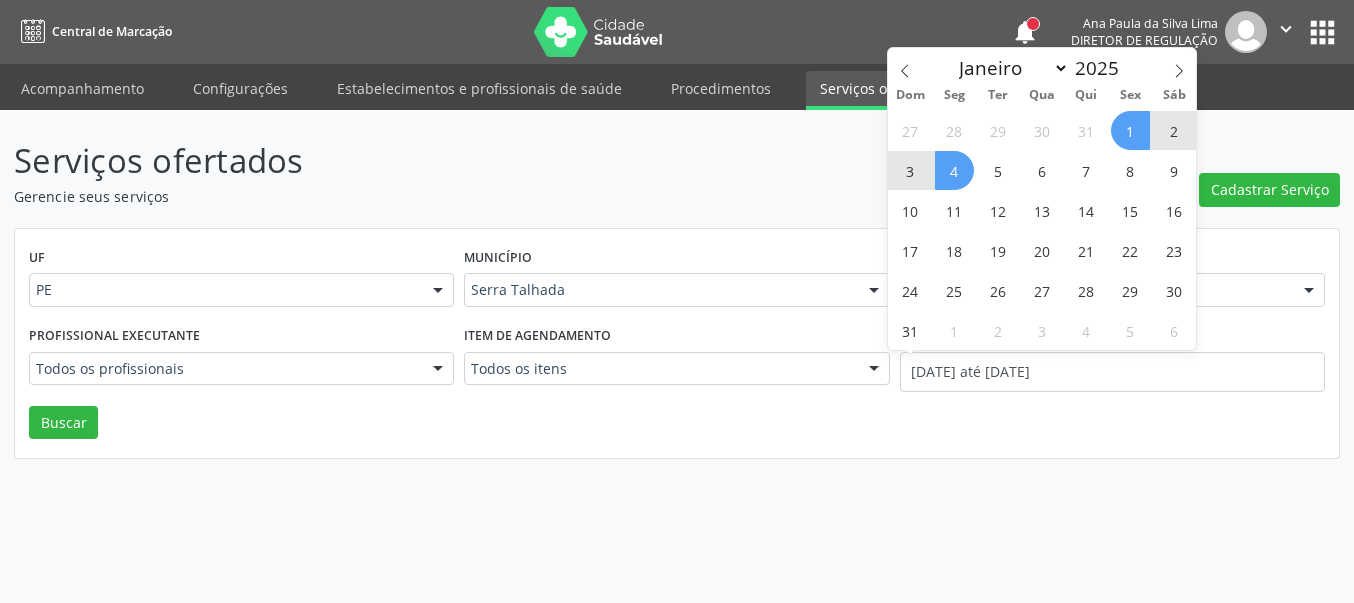 click on "1" at bounding box center [1130, 130] 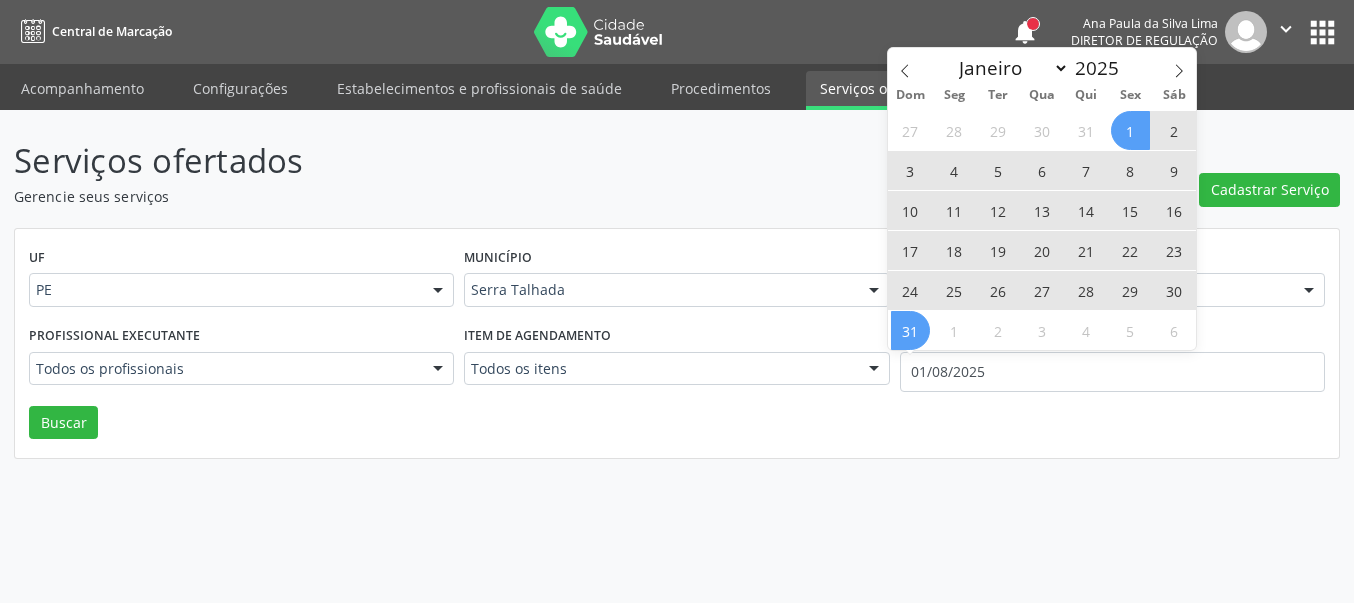 click on "31" at bounding box center [910, 330] 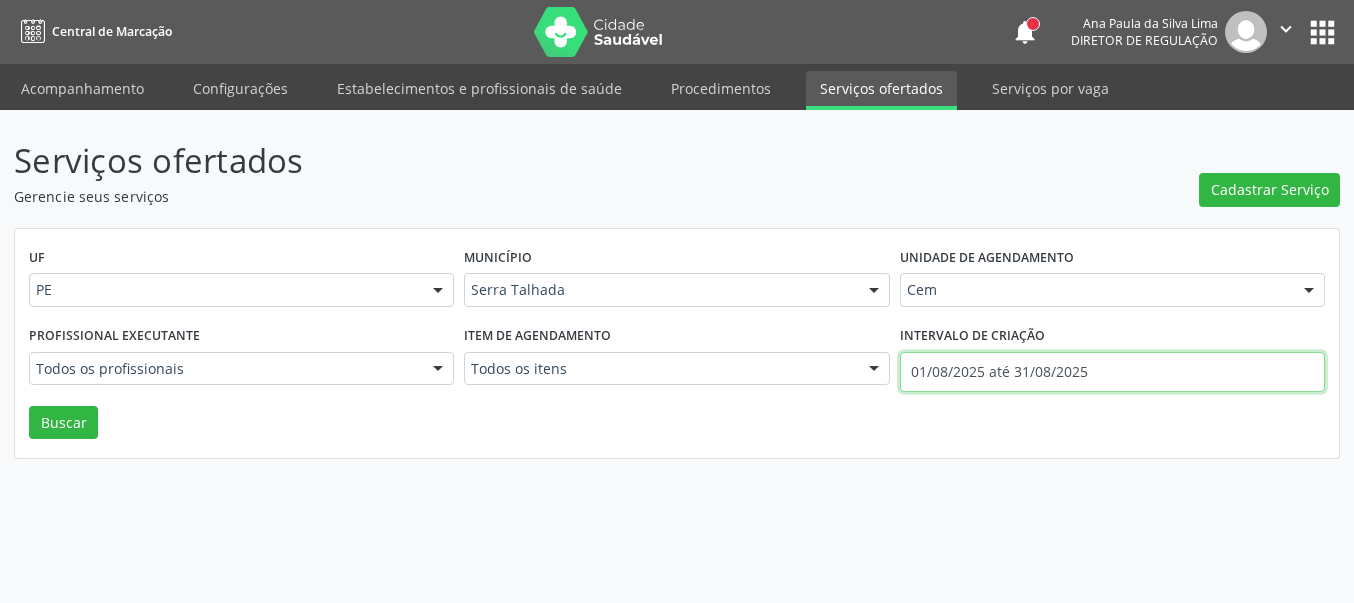click on "01/08/2025 até 31/08/2025" at bounding box center [1112, 372] 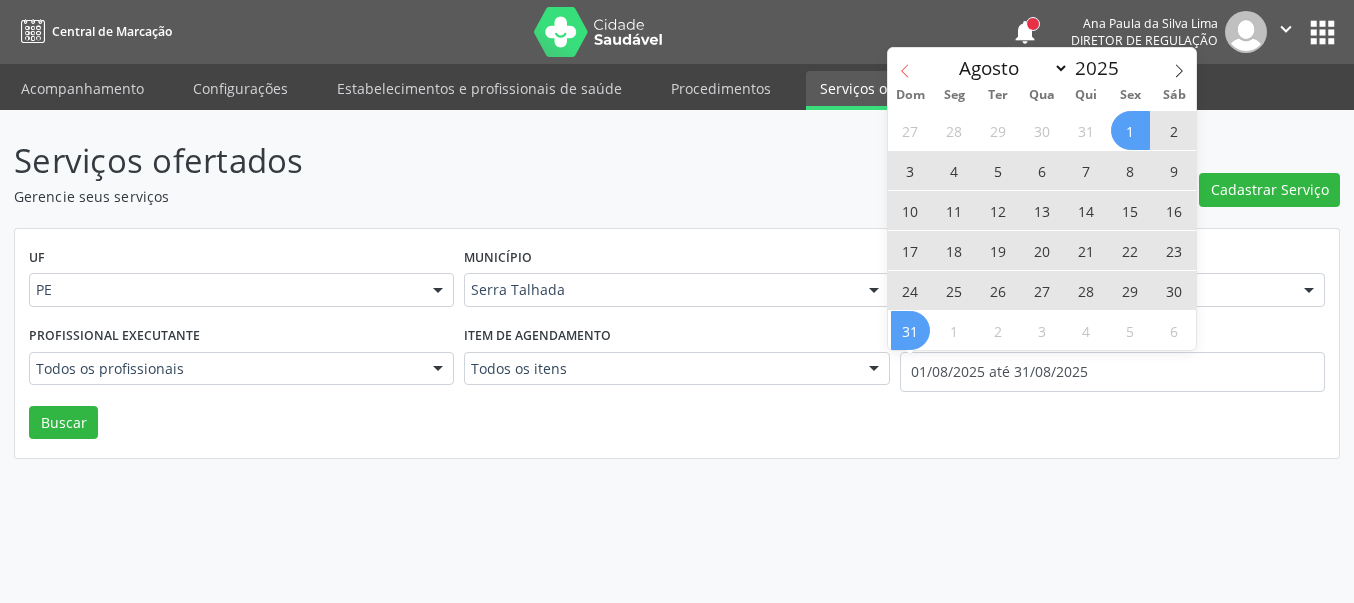 click at bounding box center (905, 65) 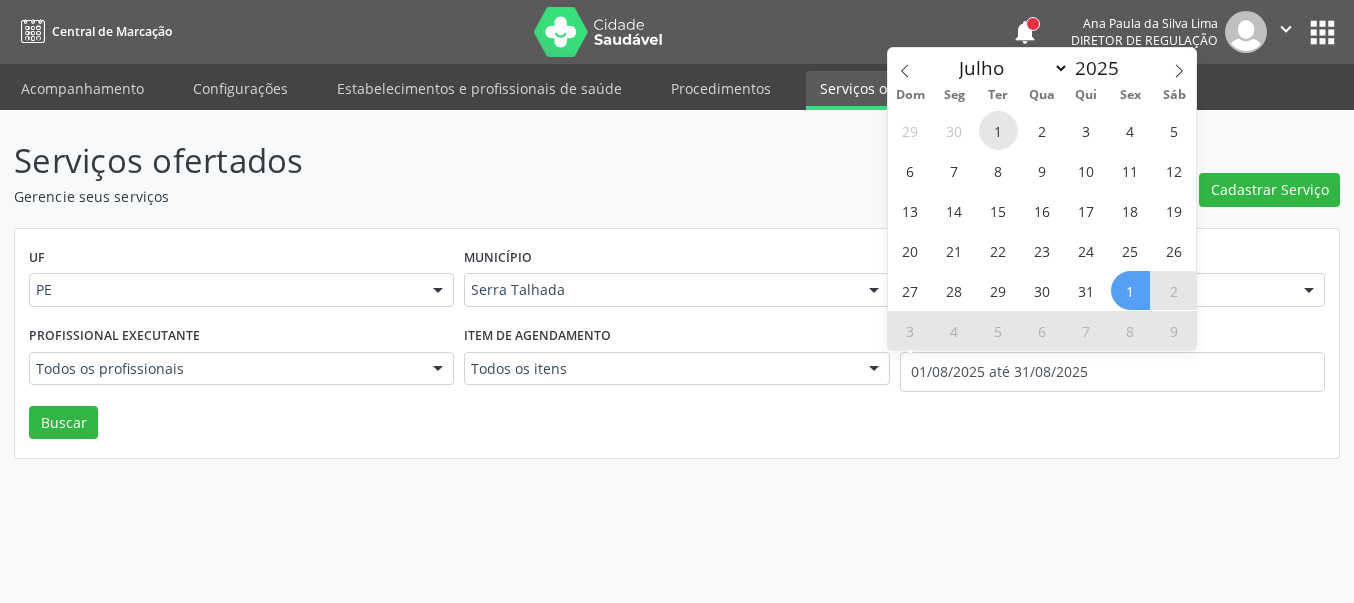 click on "1" at bounding box center (998, 130) 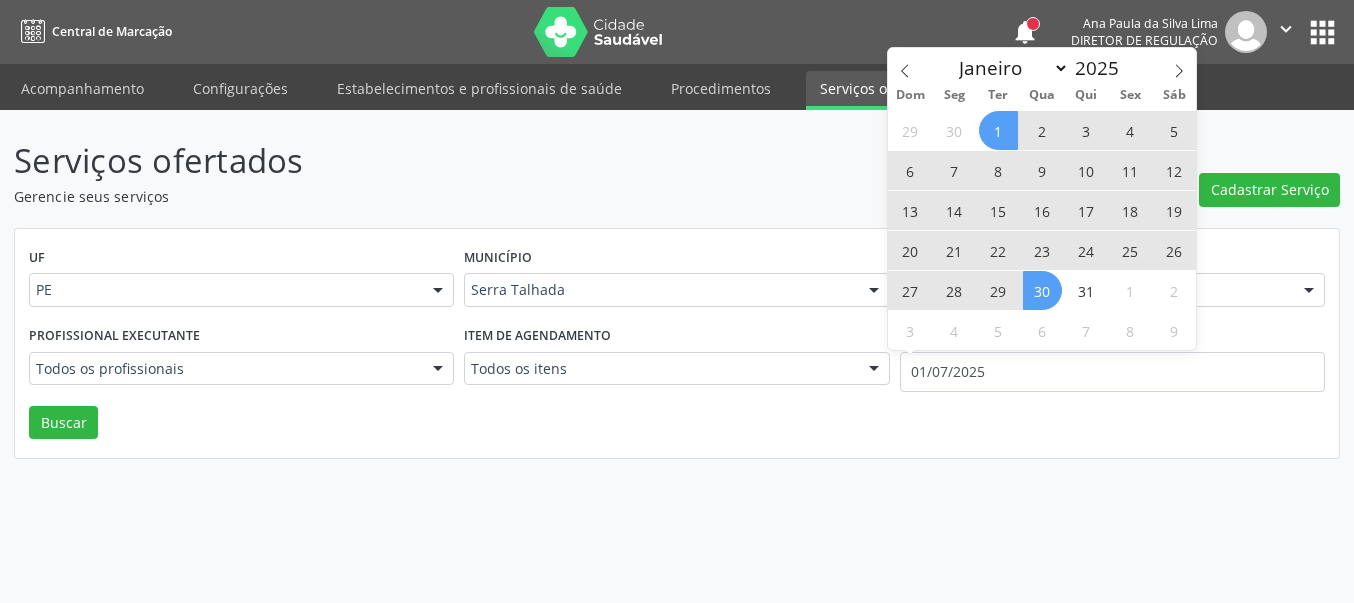 click on "30" at bounding box center [1042, 290] 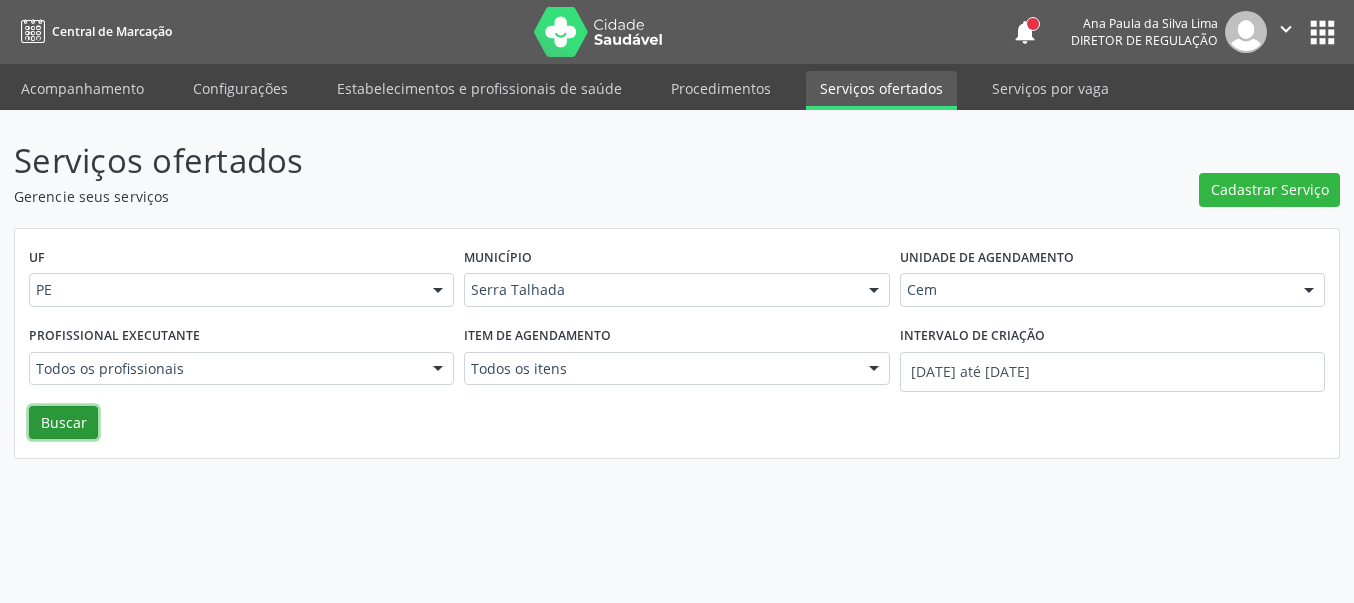 click on "Buscar" at bounding box center [63, 423] 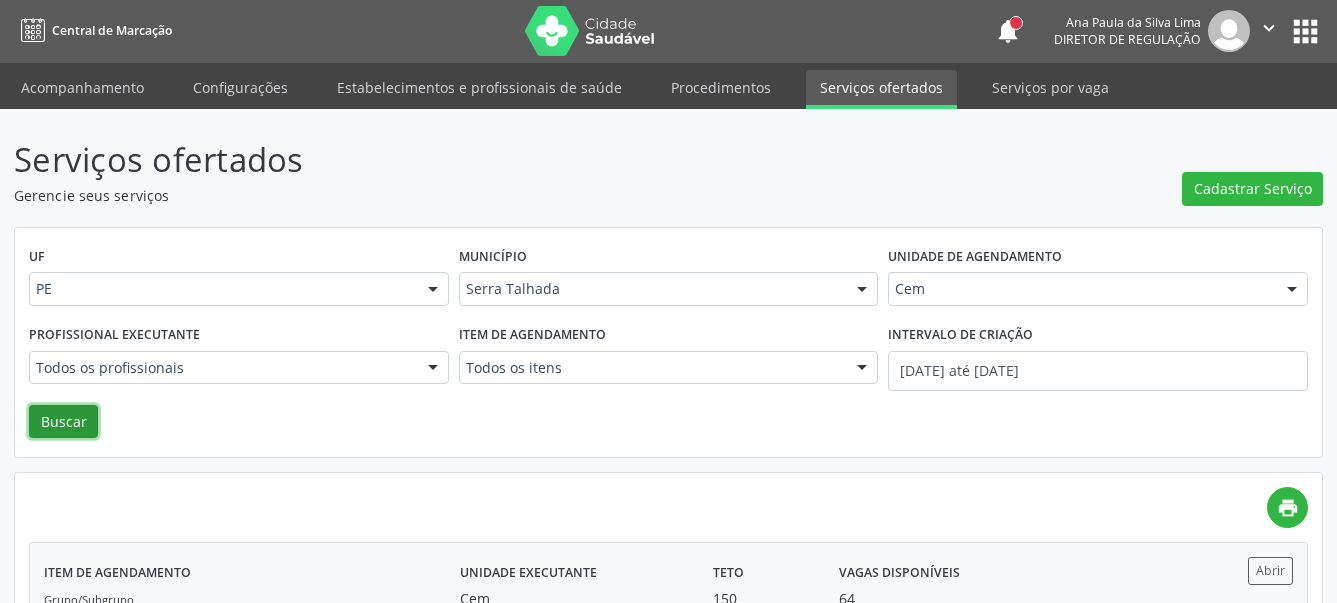 scroll, scrollTop: 204, scrollLeft: 0, axis: vertical 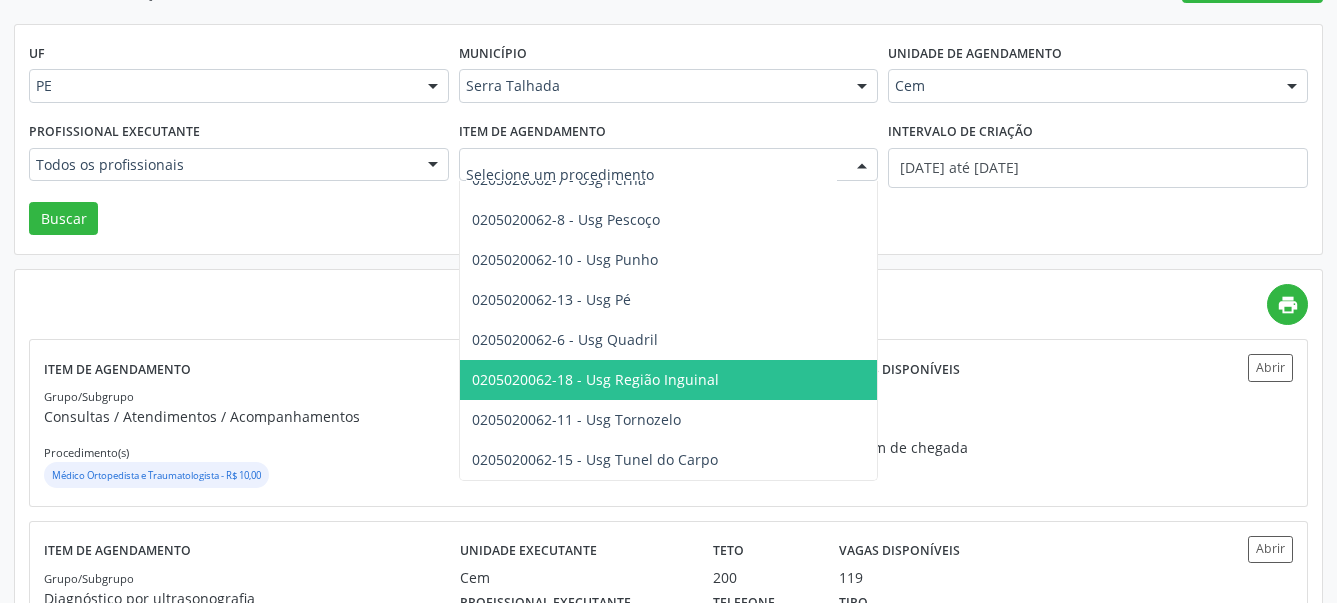 click on "UF
PE         PE
Nenhum resultado encontrado para: "   "
Não há nenhuma opção para ser exibida.
Município
Serra Talhada         Serra Talhada
Nenhum resultado encontrado para: "   "
Não há nenhuma opção para ser exibida.
Unidade de agendamento
Cem         Todos os estabelecimentos   3 Grupamento de Bombeiros   Abfisio   Abimael Lira Atelie Dental   Academia da Cidade Bom Jesus de Serra Talhada   Academia da Cidade Caxixola   Academia da Cidade Cohab I   Academia da Cidade Estacao do Forro   Academia da Cidade Vila Bela   Academia da Cidade de Serra Talhada   Academia da Cidade do Mutirao   Academia da Saude Cohab II   Alanalaiz Magalhaes Pereira   Alves Guimaraes Servicos de Medicina e Nutricao   Ambulatorio de Saude Mental Infanto Juvenil Asmij   Amor Saude   Anaclin   Analise Laboratorio Clinico   Andre Gustavo Ferreira de Souza Cia Ltda   Andreia Lima Diniz Ltda" at bounding box center [668, 140] 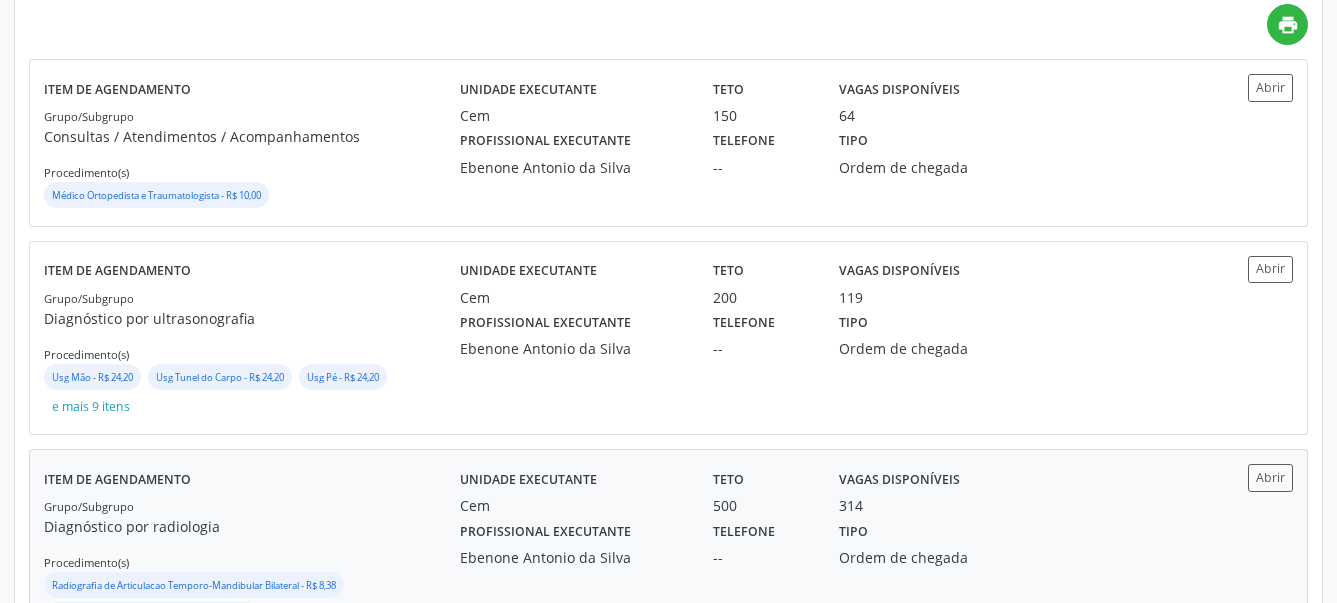 scroll, scrollTop: 423, scrollLeft: 0, axis: vertical 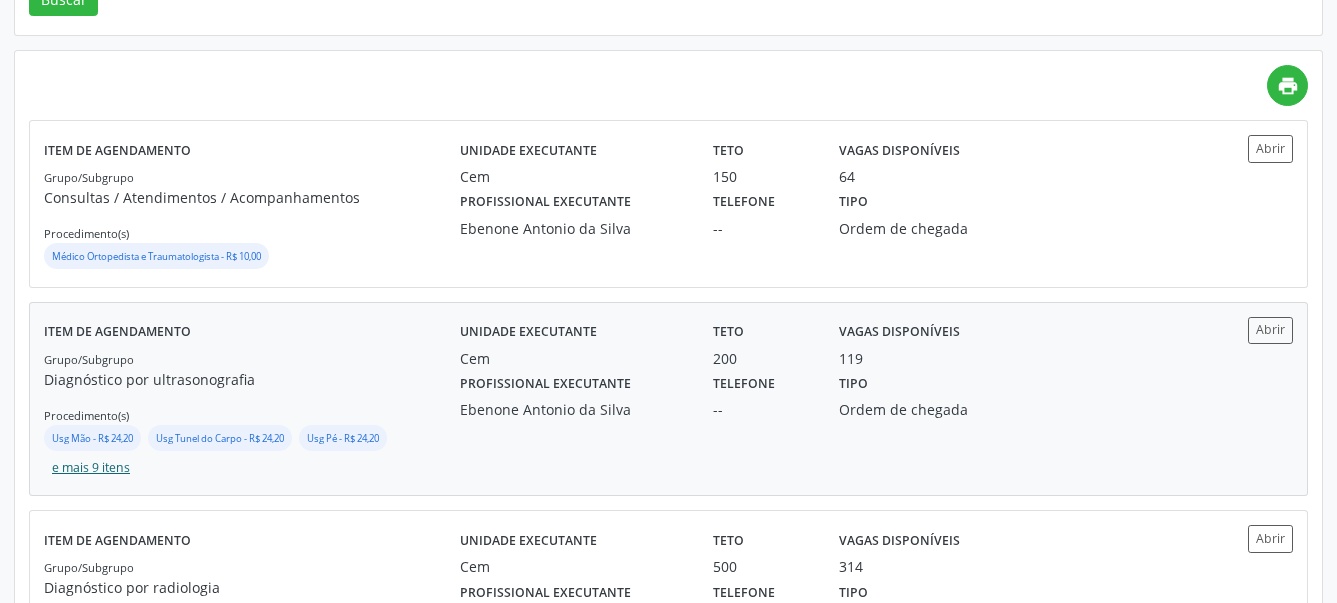 click on "e mais 9 itens" at bounding box center [91, 467] 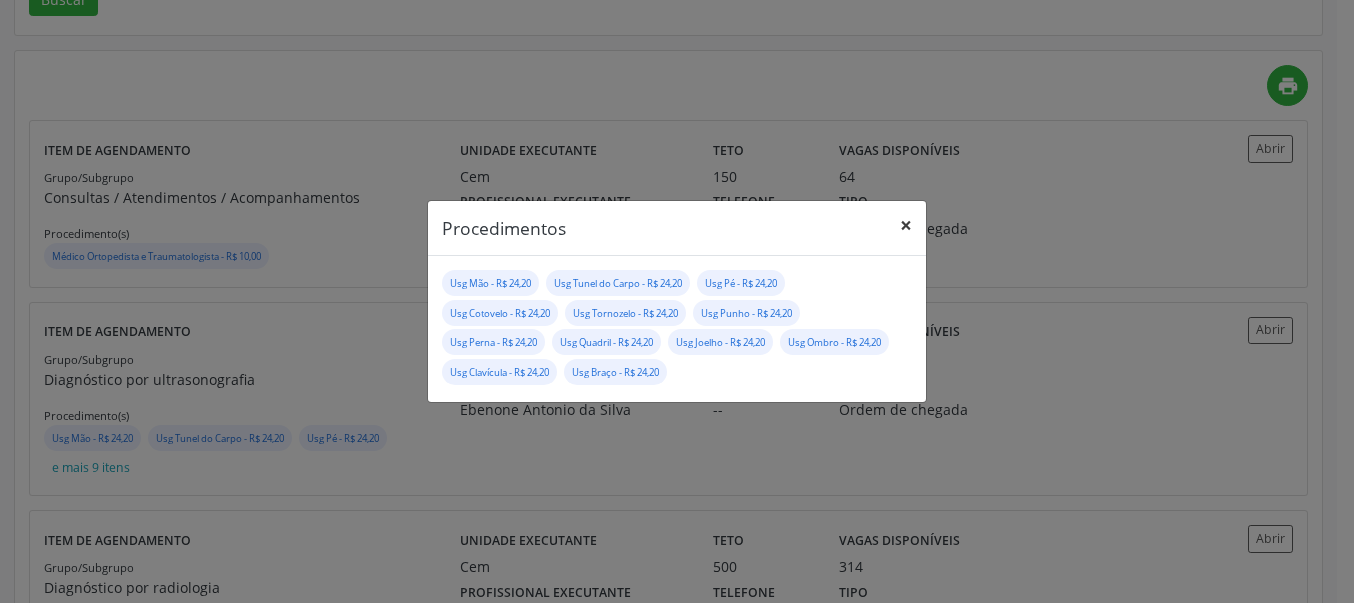 click on "×" at bounding box center [906, 225] 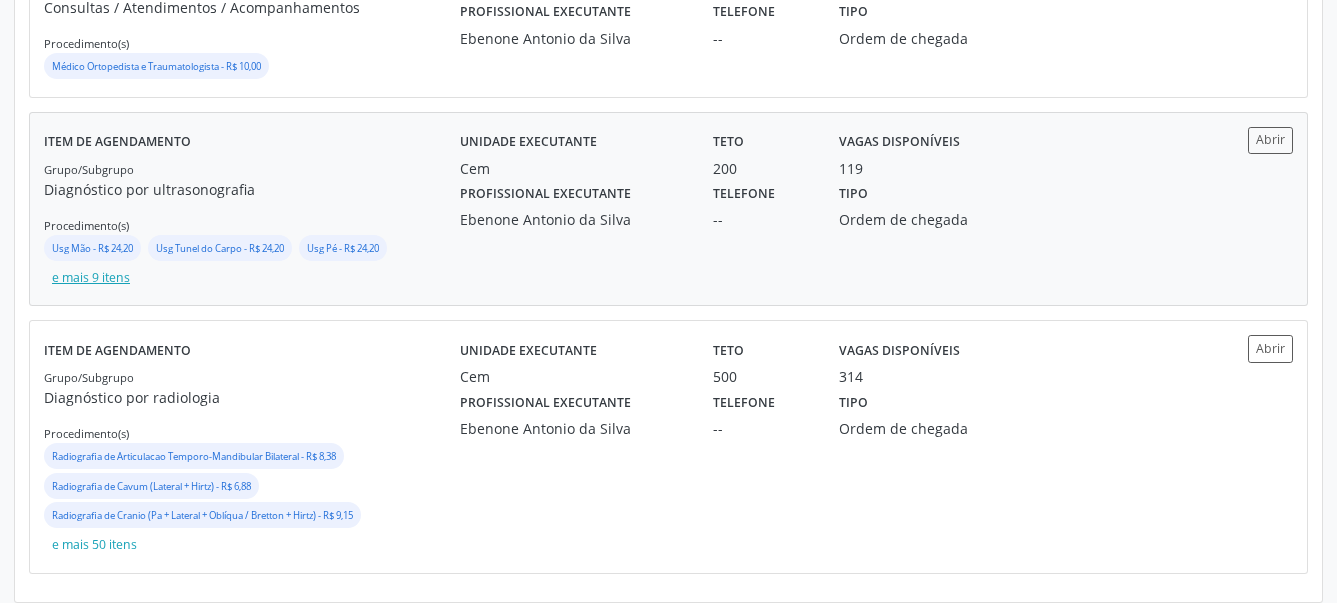 scroll, scrollTop: 627, scrollLeft: 0, axis: vertical 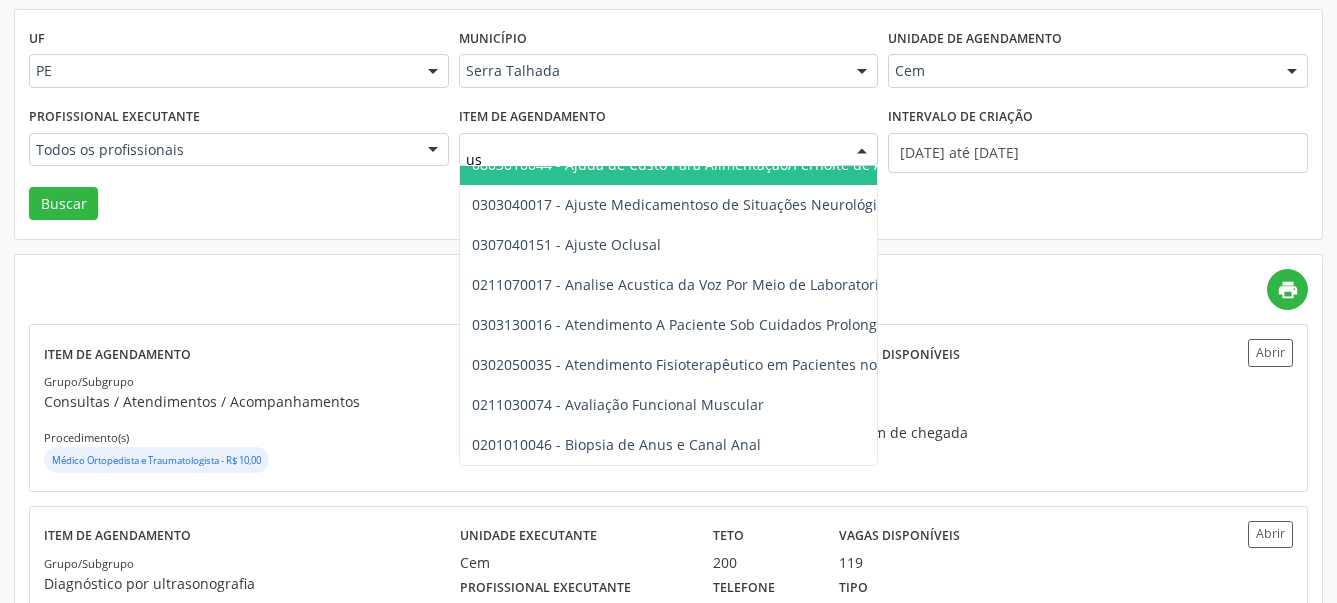 type on "usg" 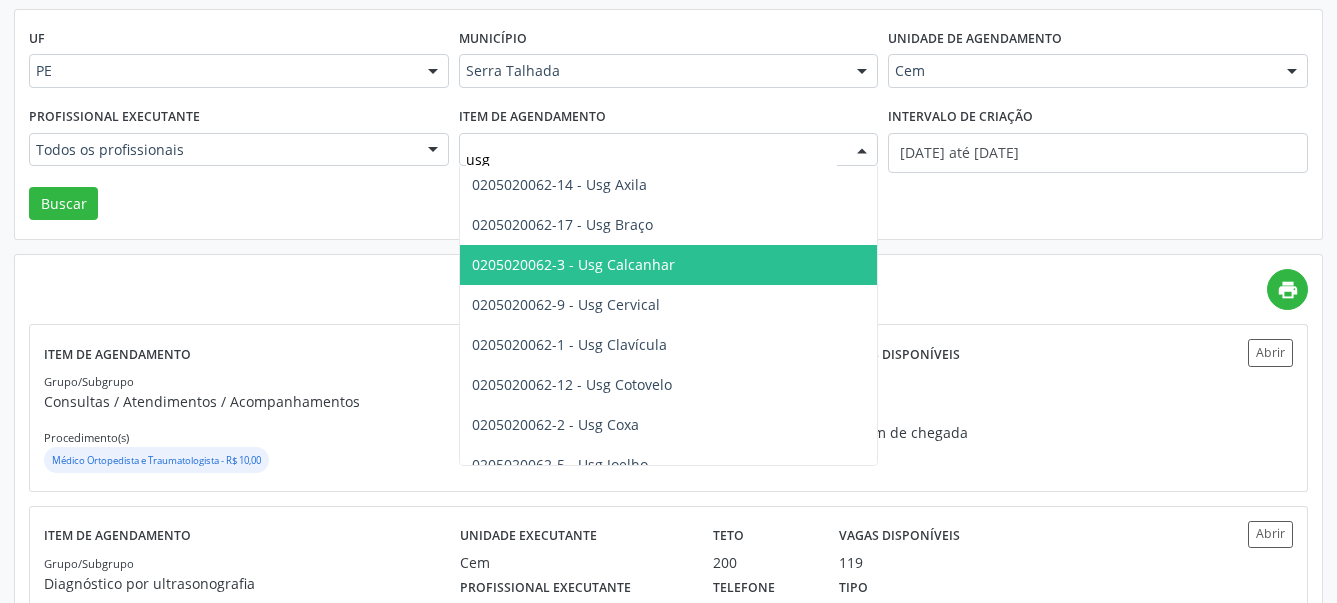 scroll, scrollTop: 0, scrollLeft: 0, axis: both 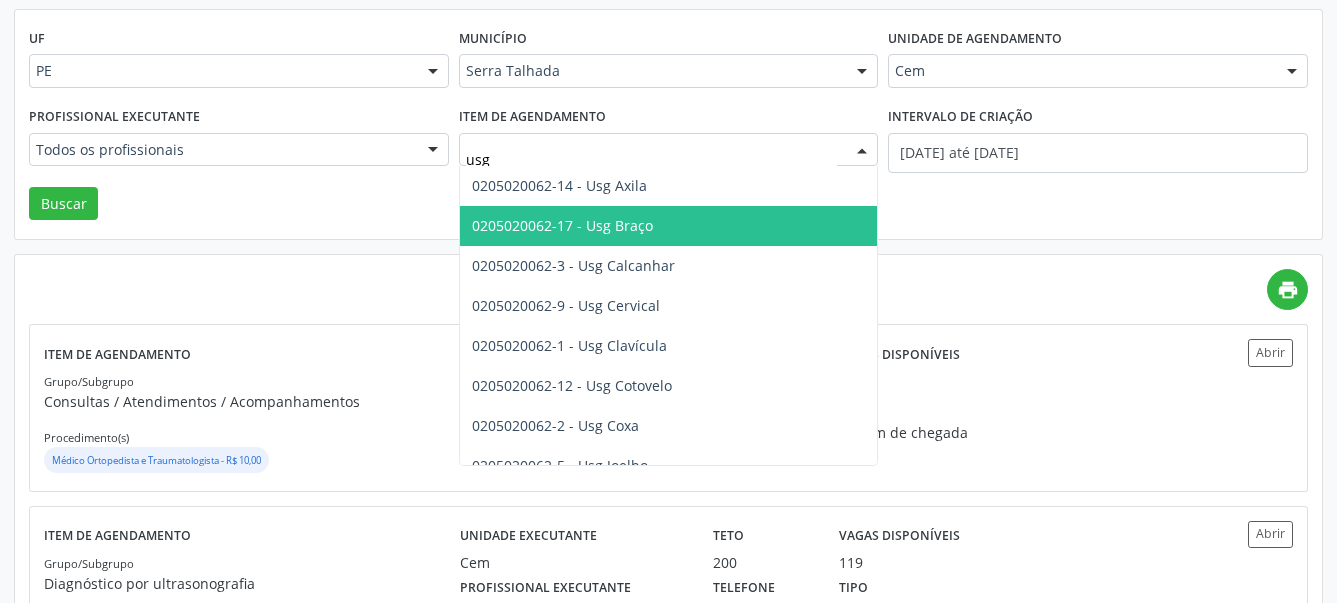 click on "0205020062-17 - Usg Braço" at bounding box center (669, 226) 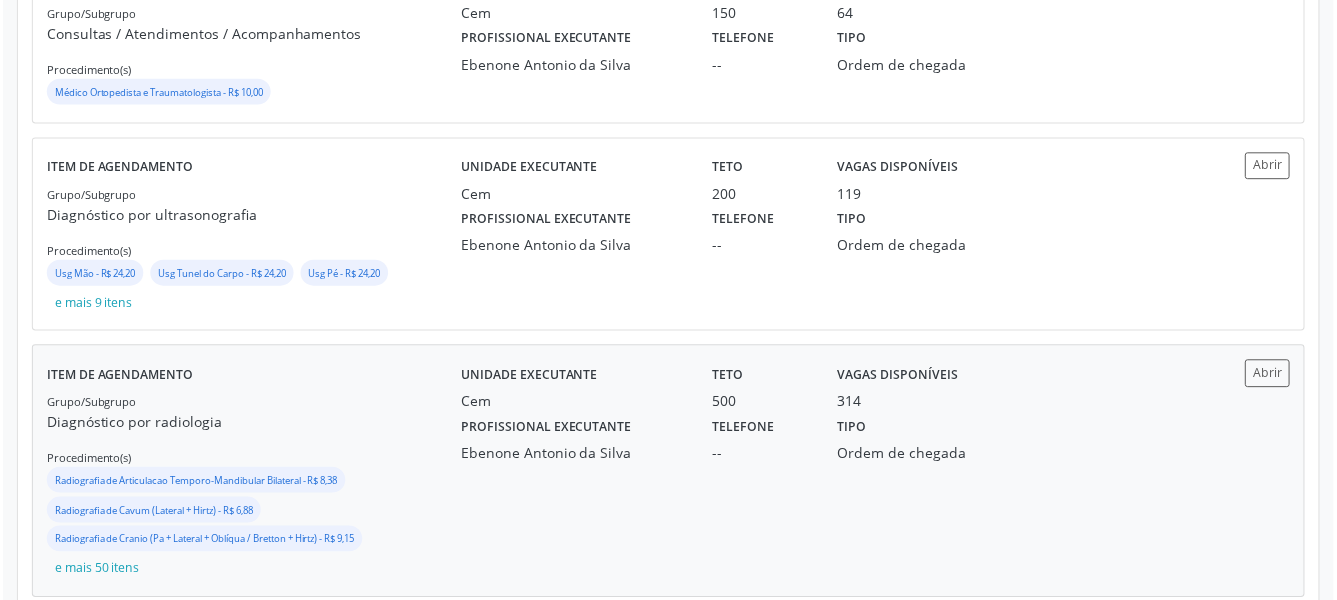 scroll, scrollTop: 627, scrollLeft: 0, axis: vertical 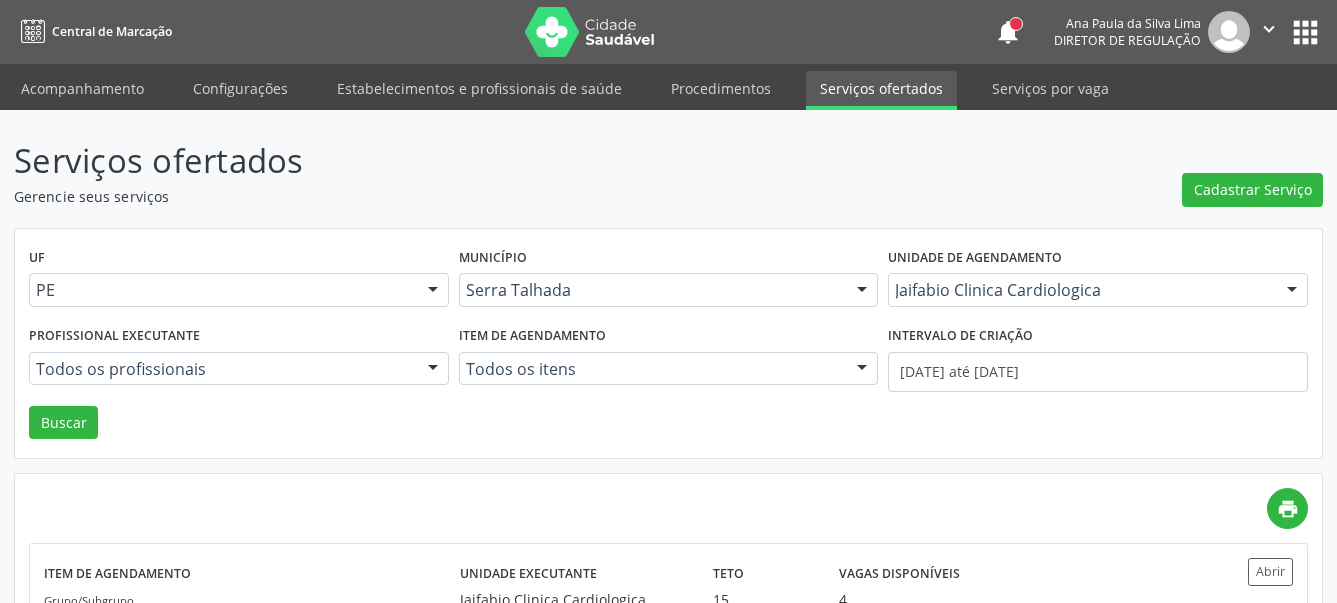 click on "apps" at bounding box center [1305, 32] 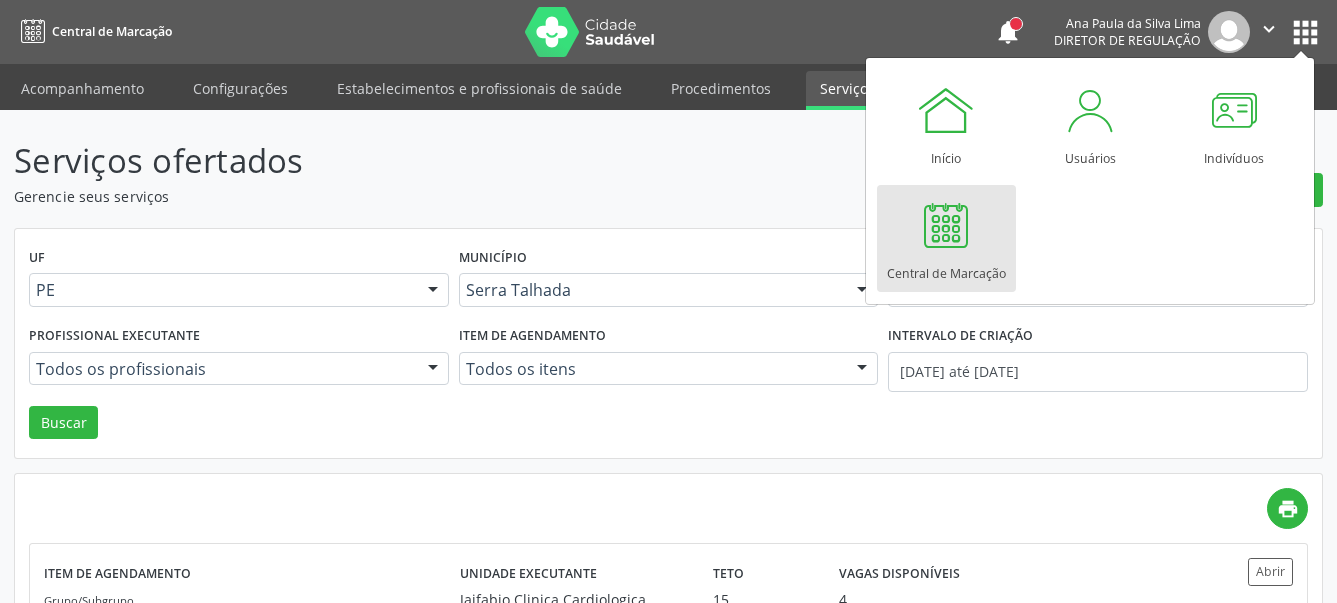 click on "Central de Marcação" at bounding box center (946, 268) 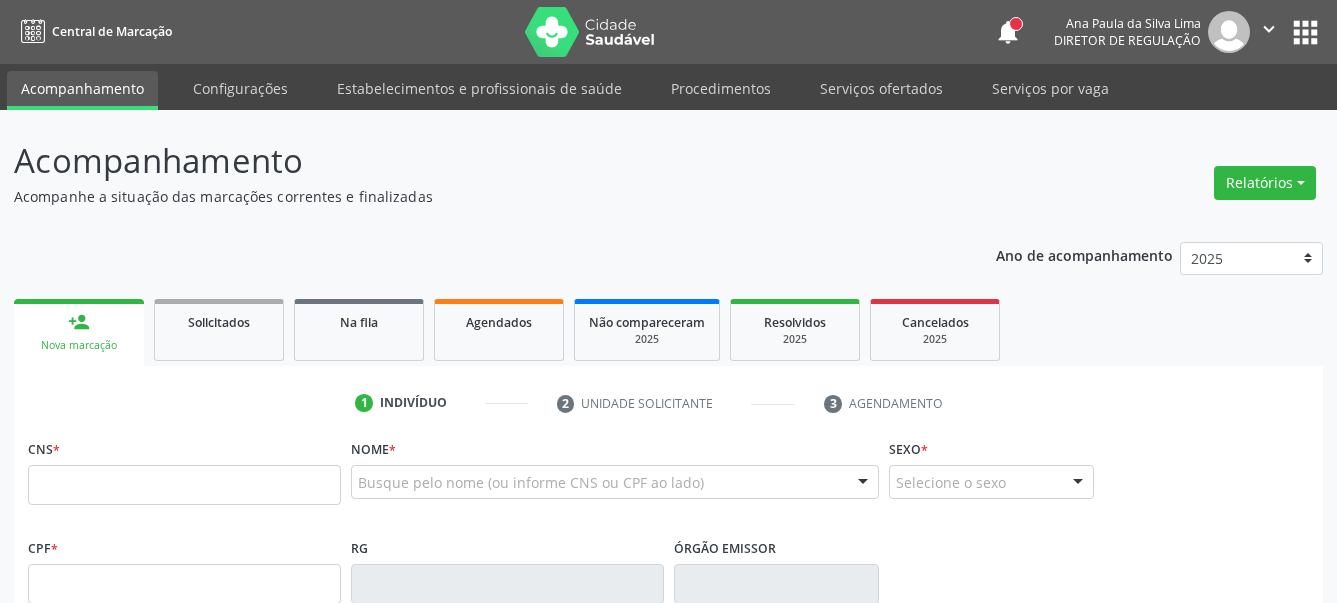 scroll, scrollTop: 0, scrollLeft: 0, axis: both 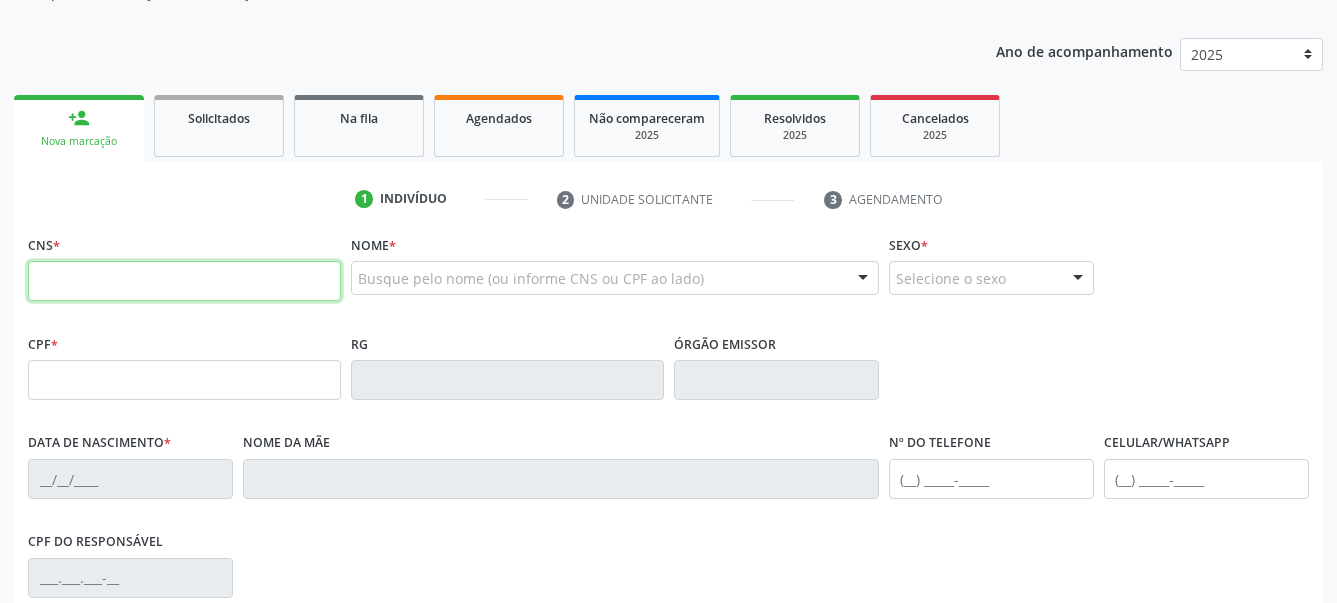 paste on "700 3079 5194 9231" 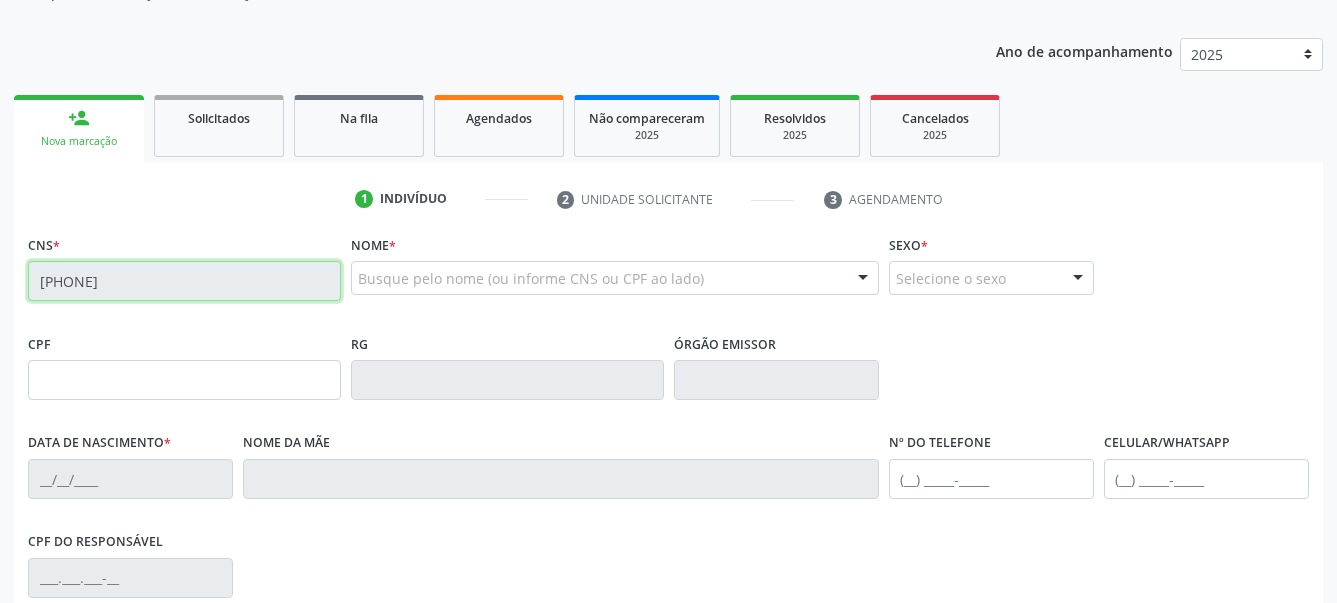 type on "089.484.084-37" 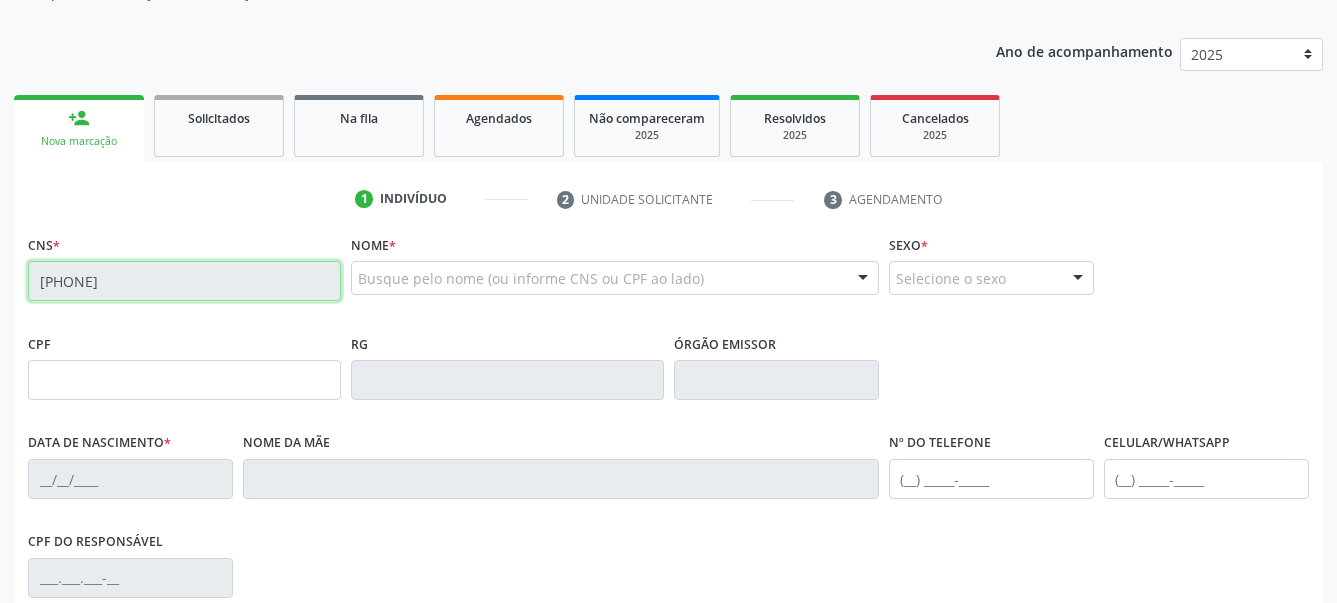 type on "23/03/2004" 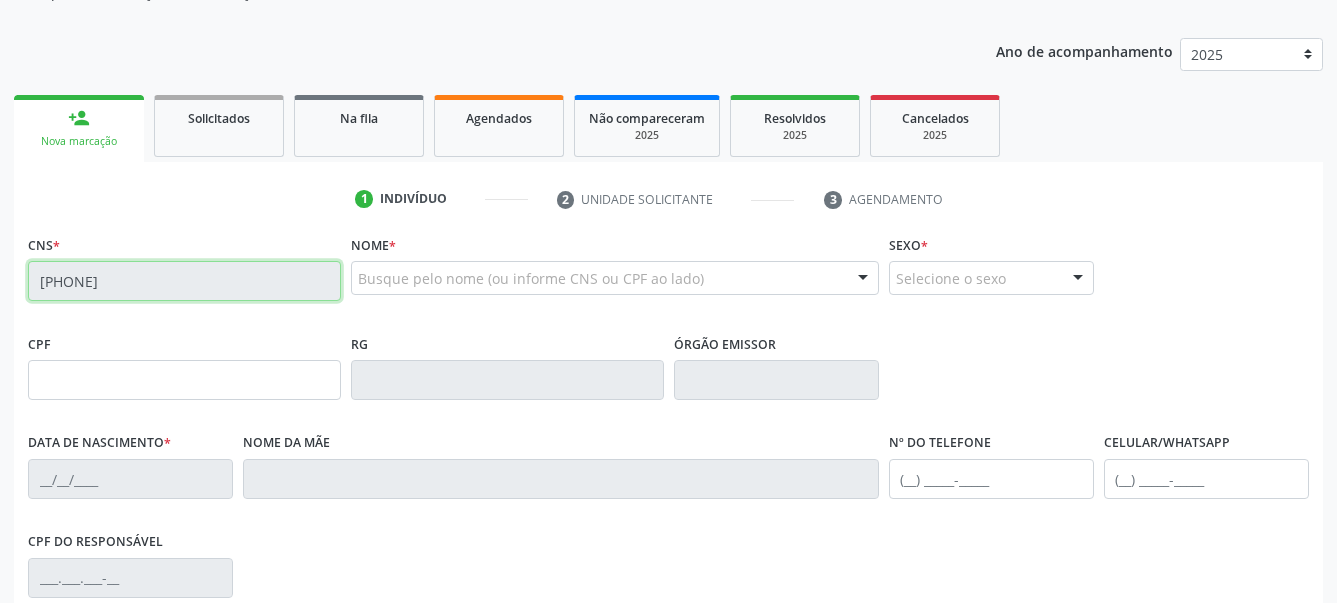 type on "1105" 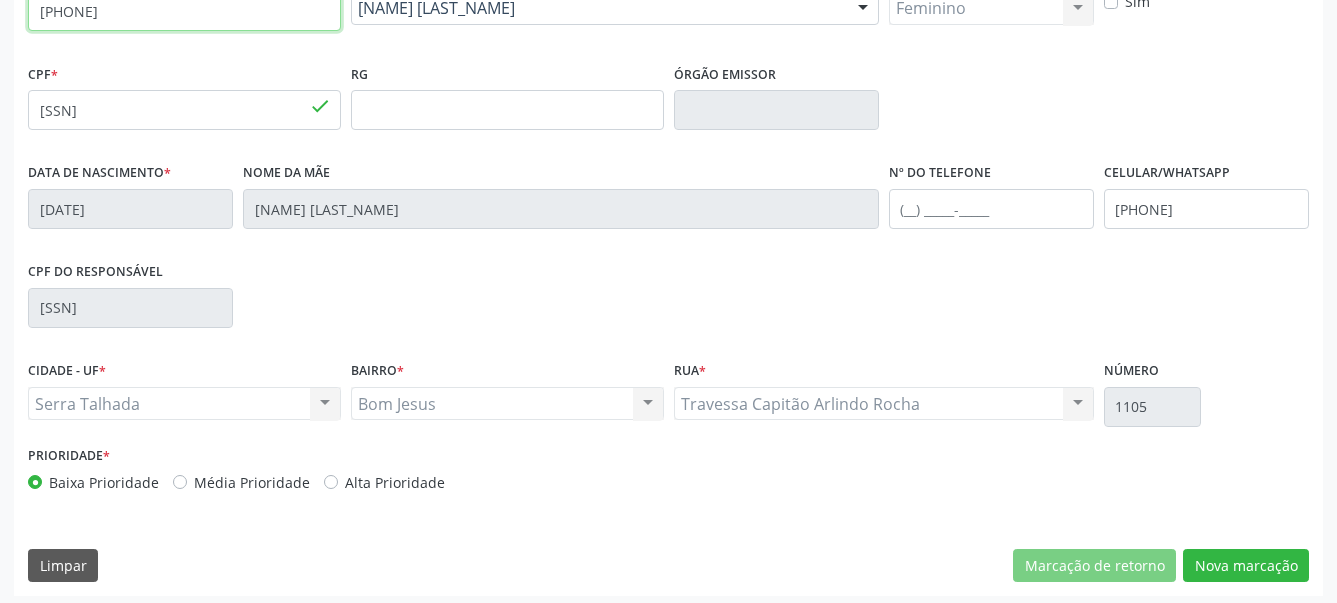 scroll, scrollTop: 481, scrollLeft: 0, axis: vertical 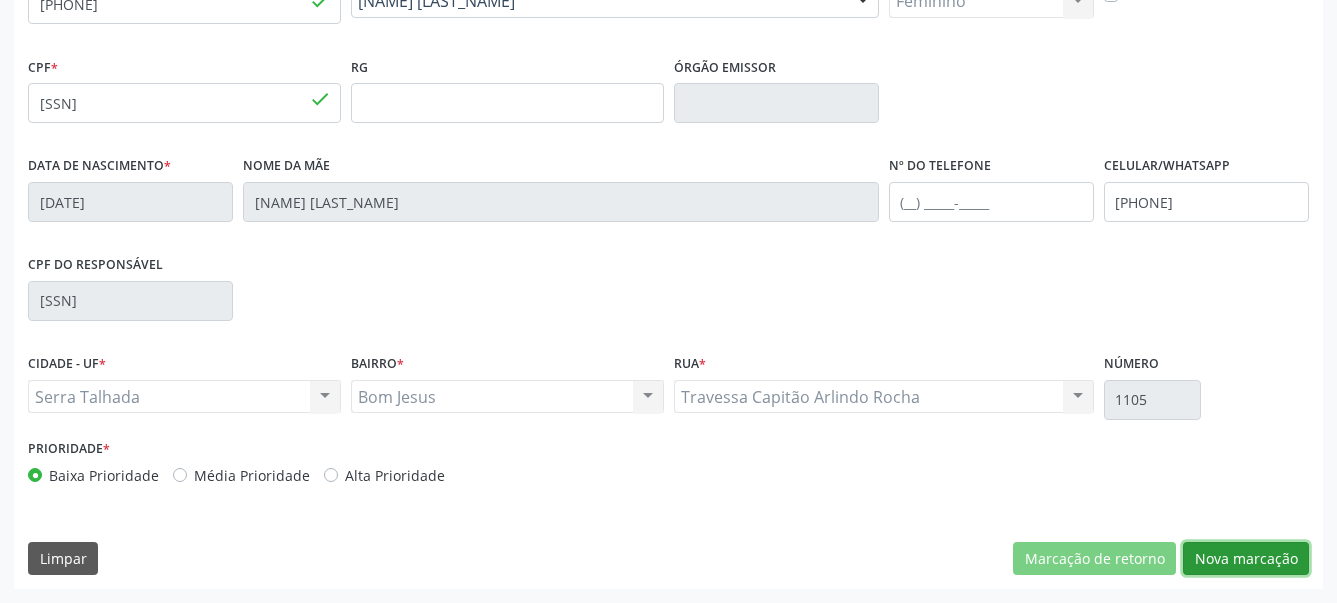 click on "Nova marcação" at bounding box center [1246, 559] 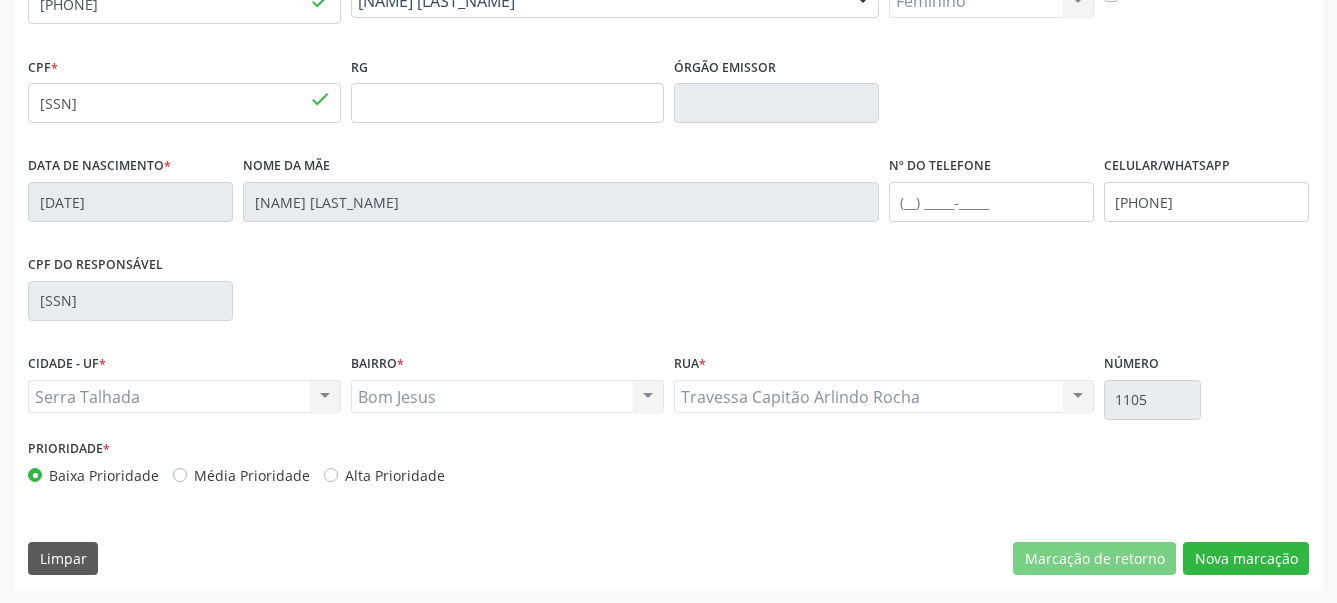 scroll, scrollTop: 319, scrollLeft: 0, axis: vertical 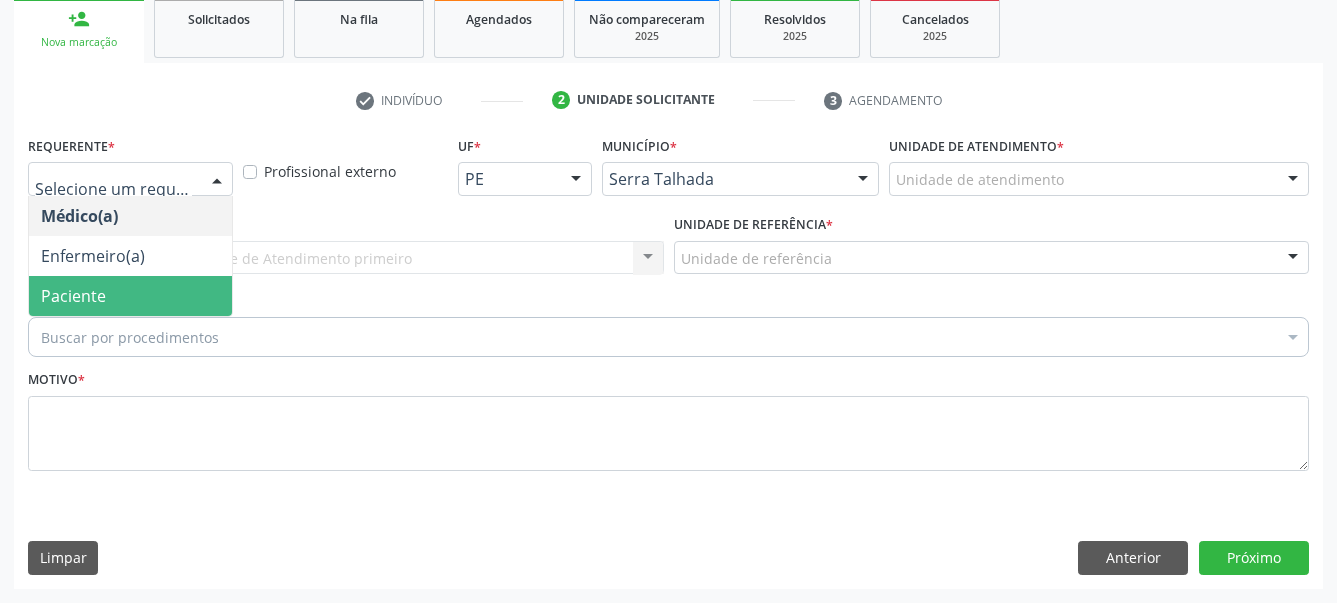 click on "Paciente" at bounding box center (73, 296) 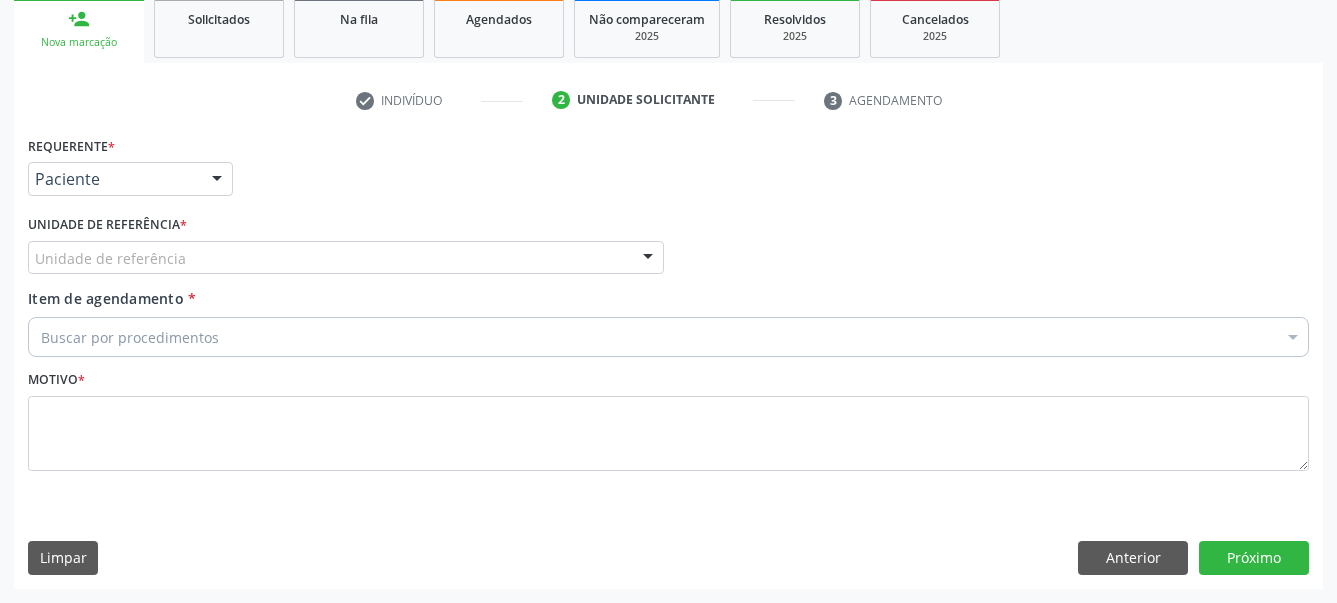click on "Unidade de referência" at bounding box center [346, 258] 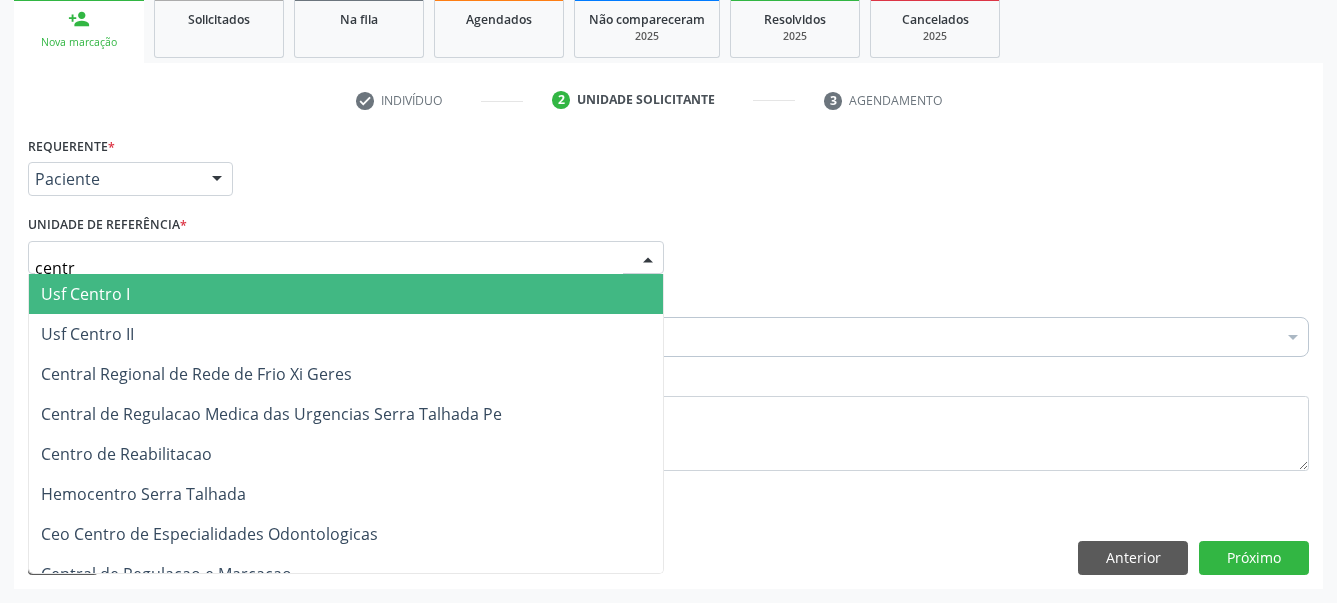 type on "centro" 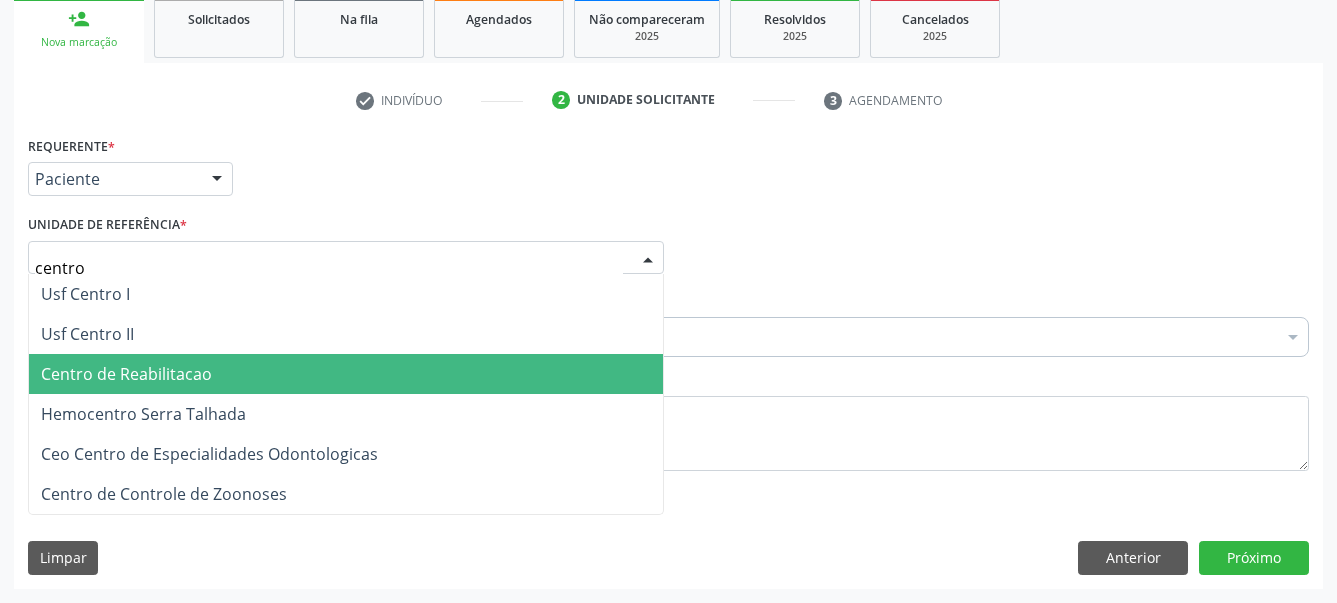 click on "Centro de Reabilitacao" at bounding box center [126, 374] 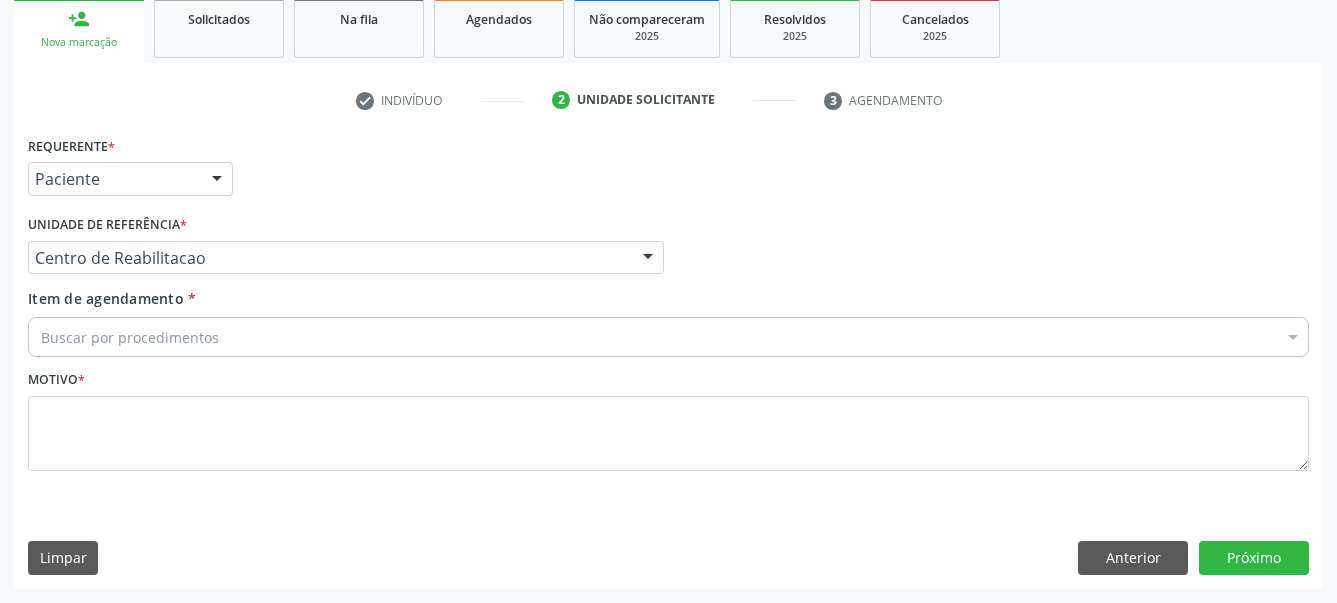 drag, startPoint x: 111, startPoint y: 337, endPoint x: 108, endPoint y: 321, distance: 16.27882 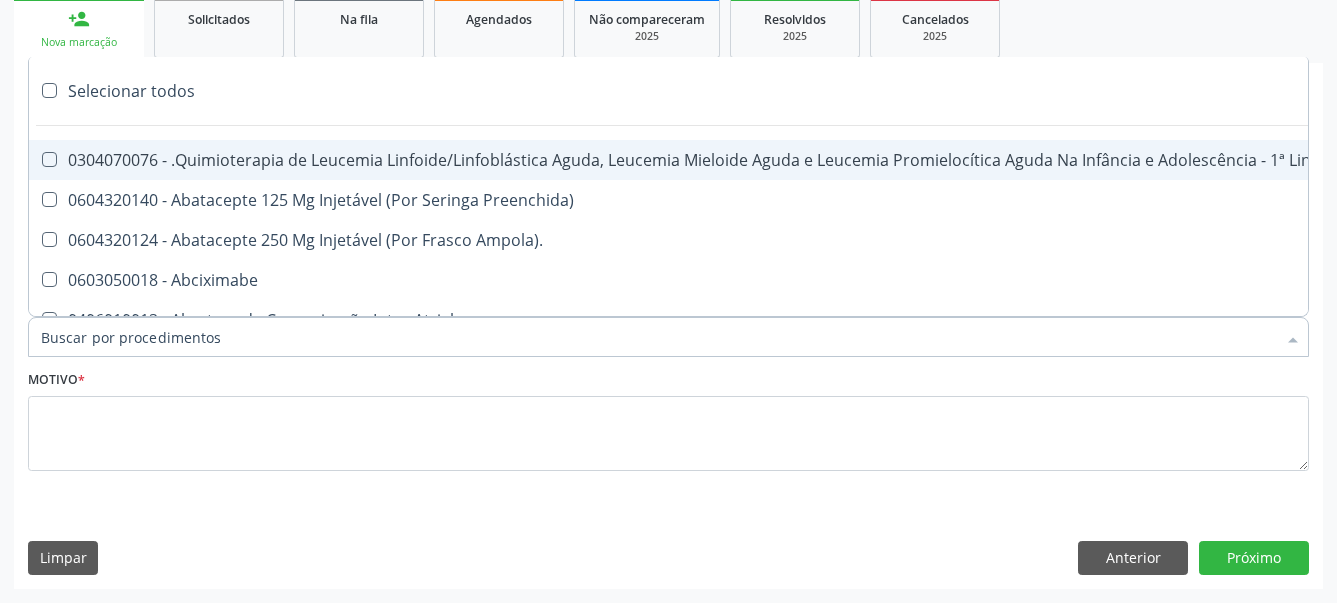 click on "Item de agendamento
*" at bounding box center (658, 337) 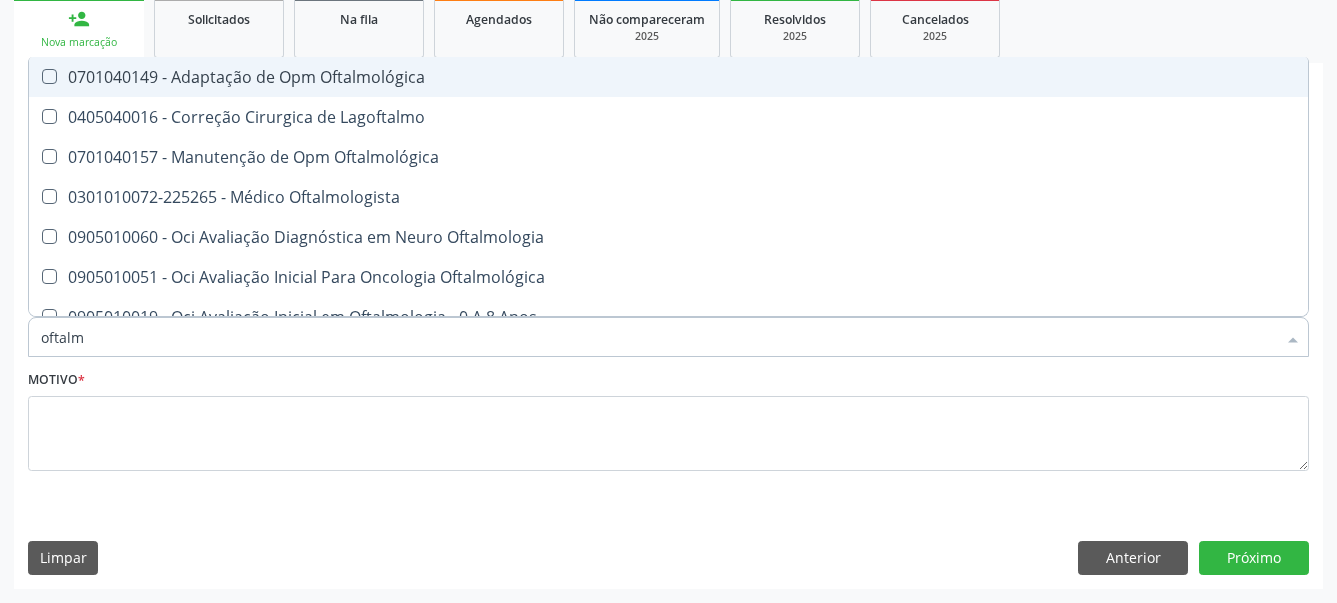 type on "oftalmo" 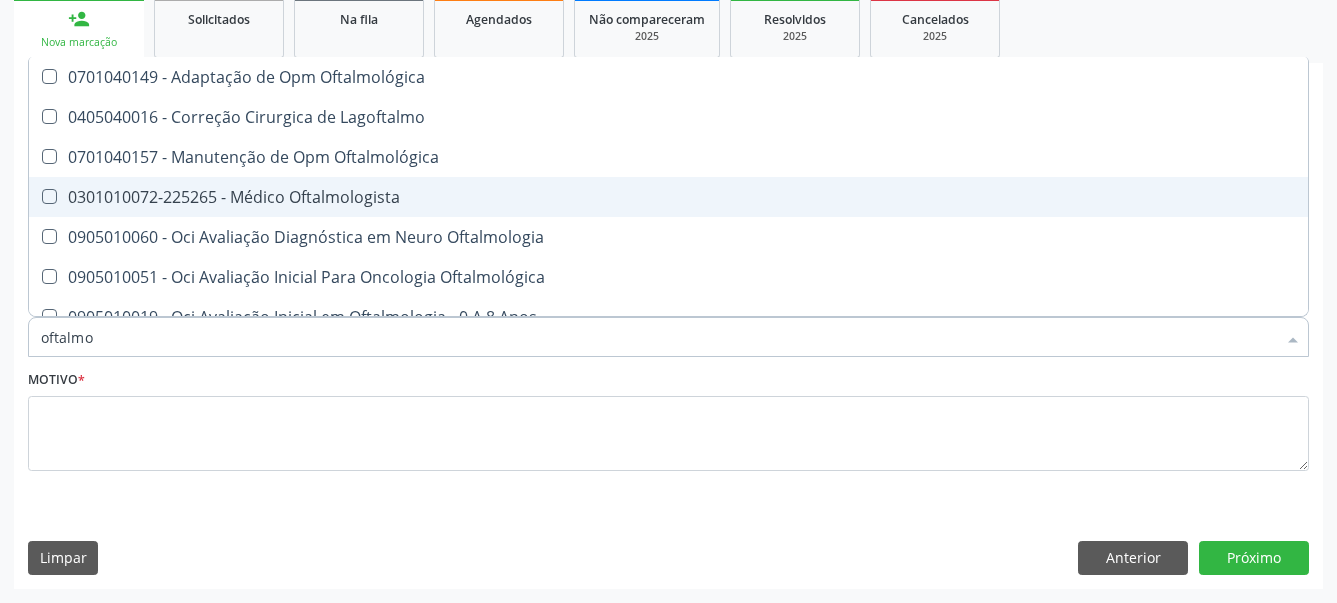 drag, startPoint x: 150, startPoint y: 183, endPoint x: 109, endPoint y: 261, distance: 88.11924 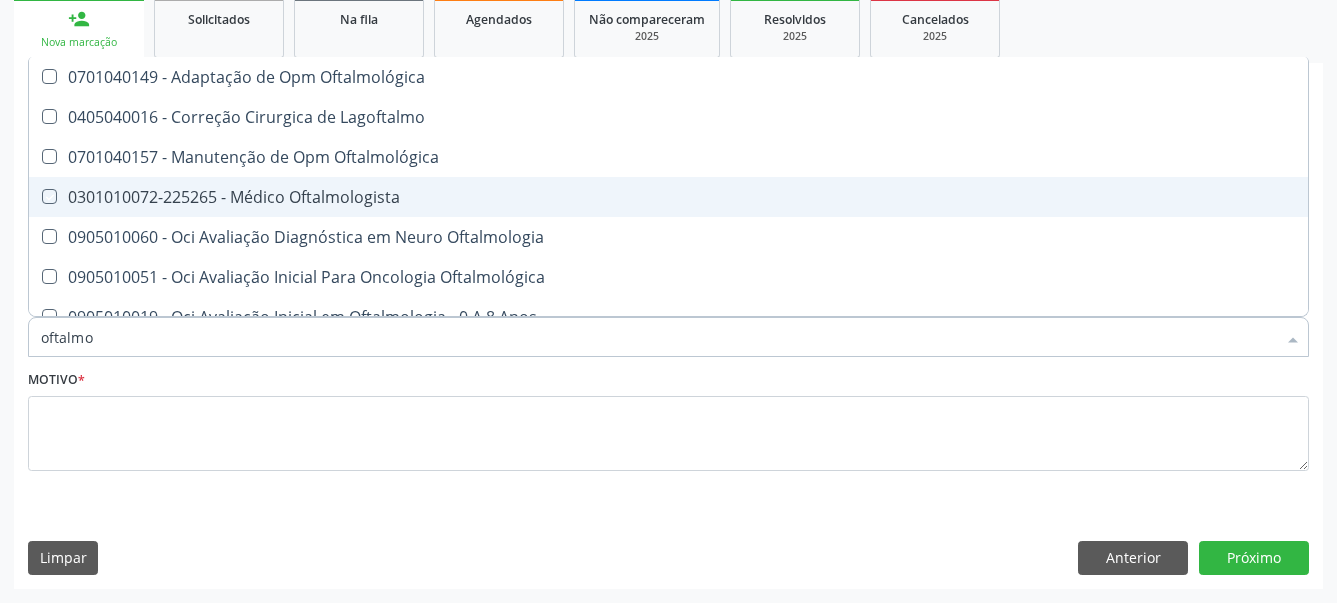 checkbox on "true" 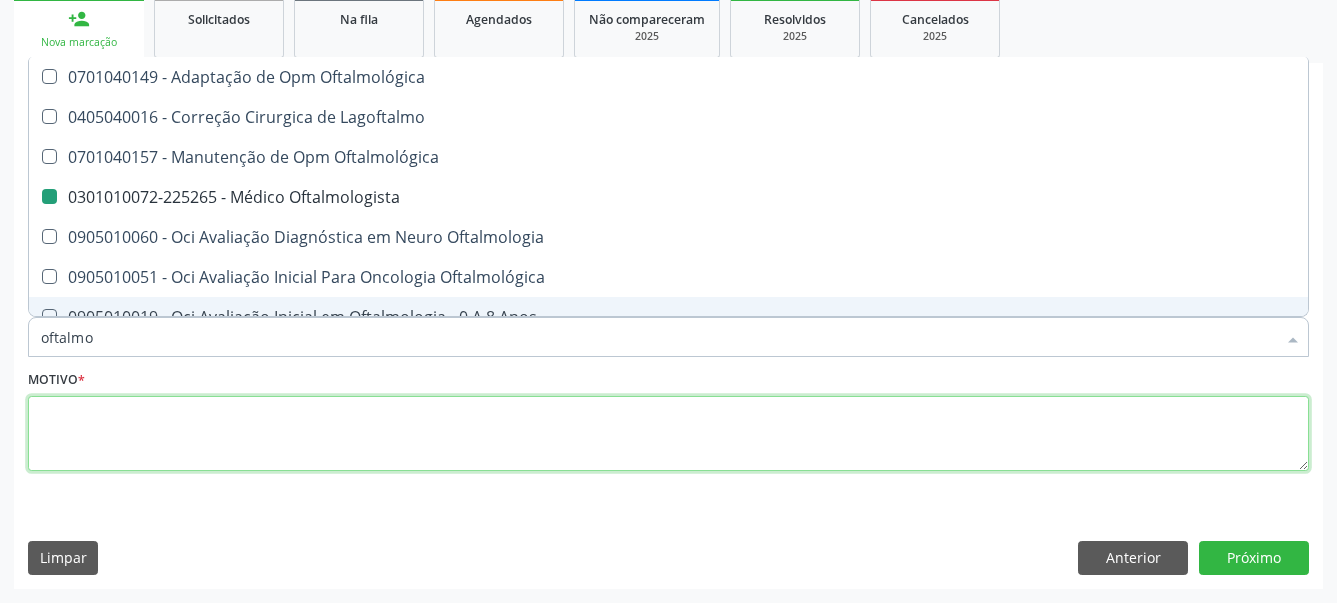 click at bounding box center [668, 434] 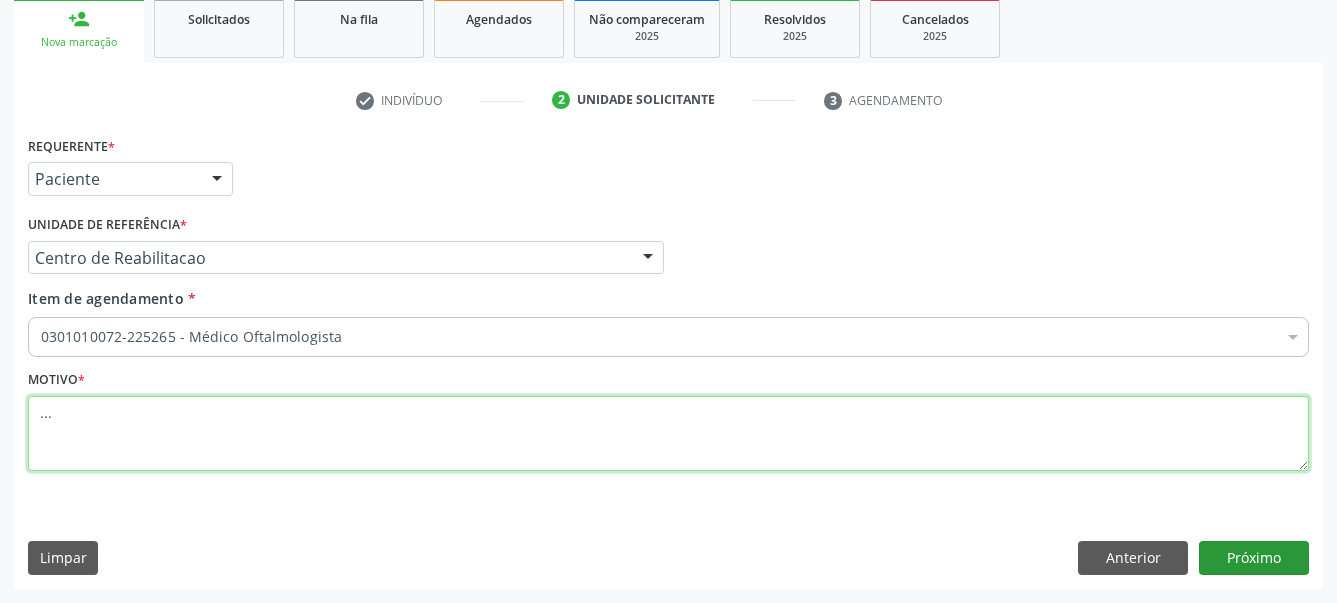 type on "..." 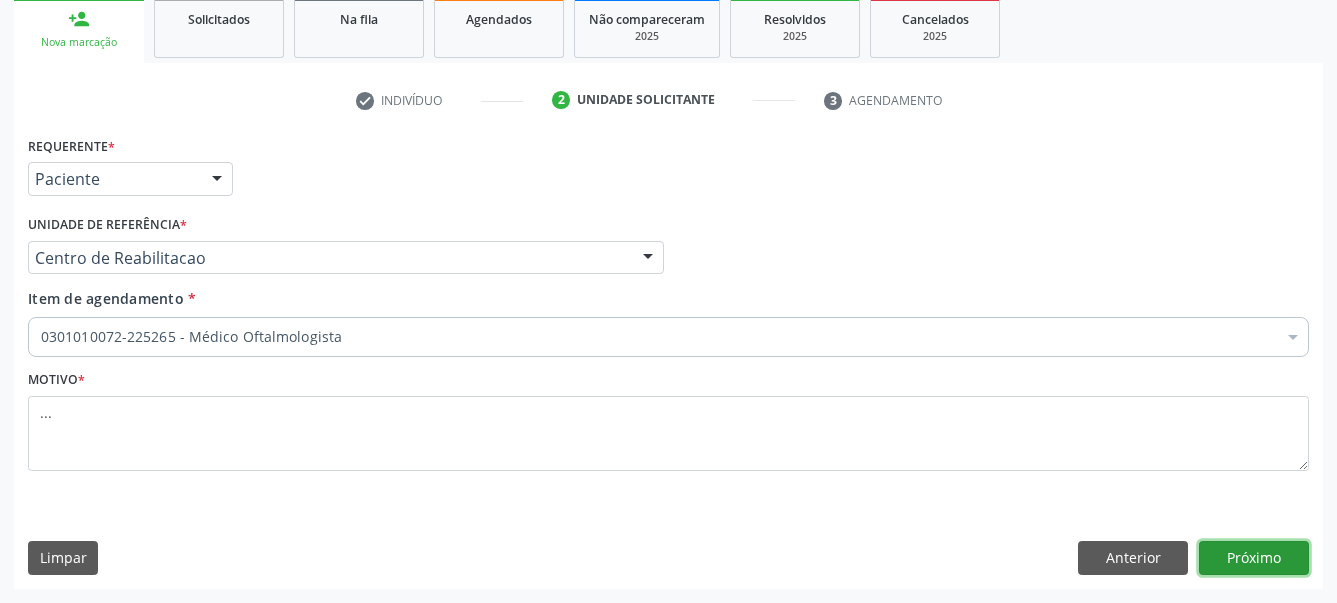 drag, startPoint x: 1297, startPoint y: 557, endPoint x: 931, endPoint y: 487, distance: 372.63388 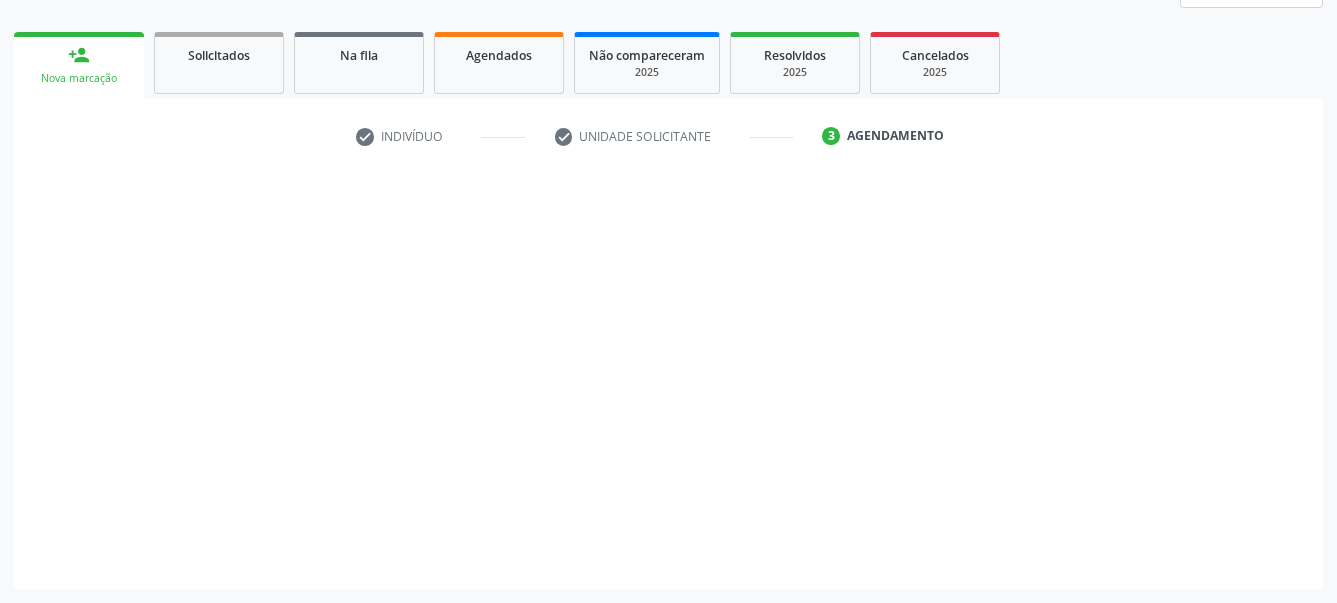 scroll, scrollTop: 267, scrollLeft: 0, axis: vertical 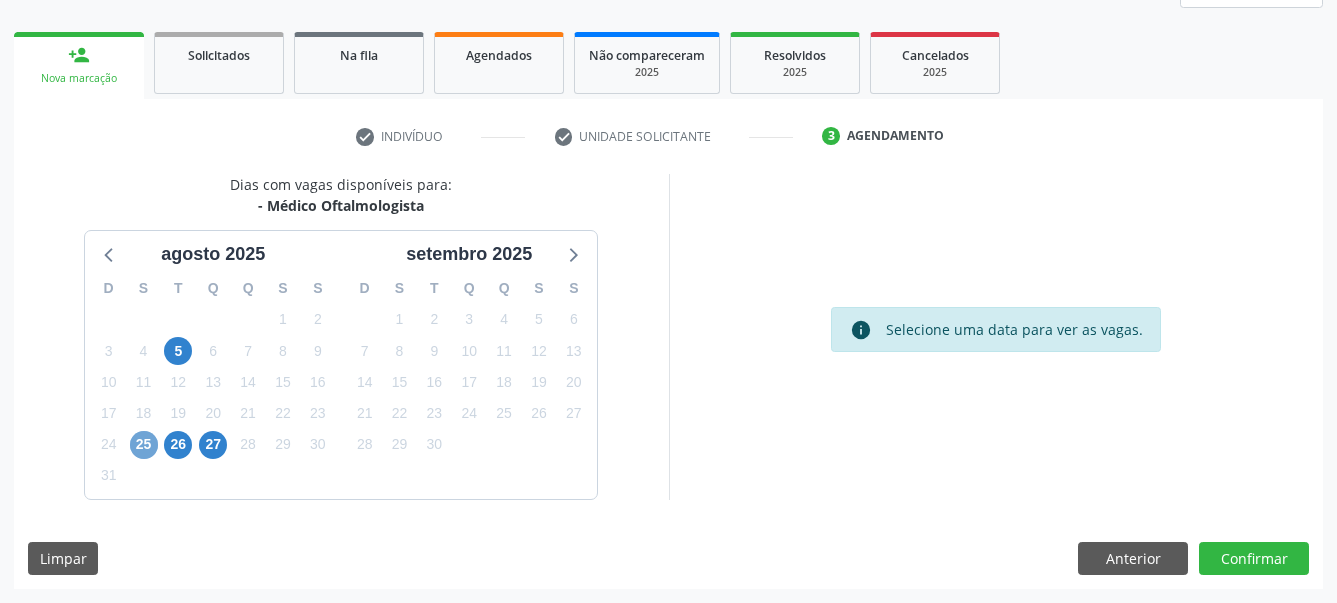 click on "25" at bounding box center [144, 445] 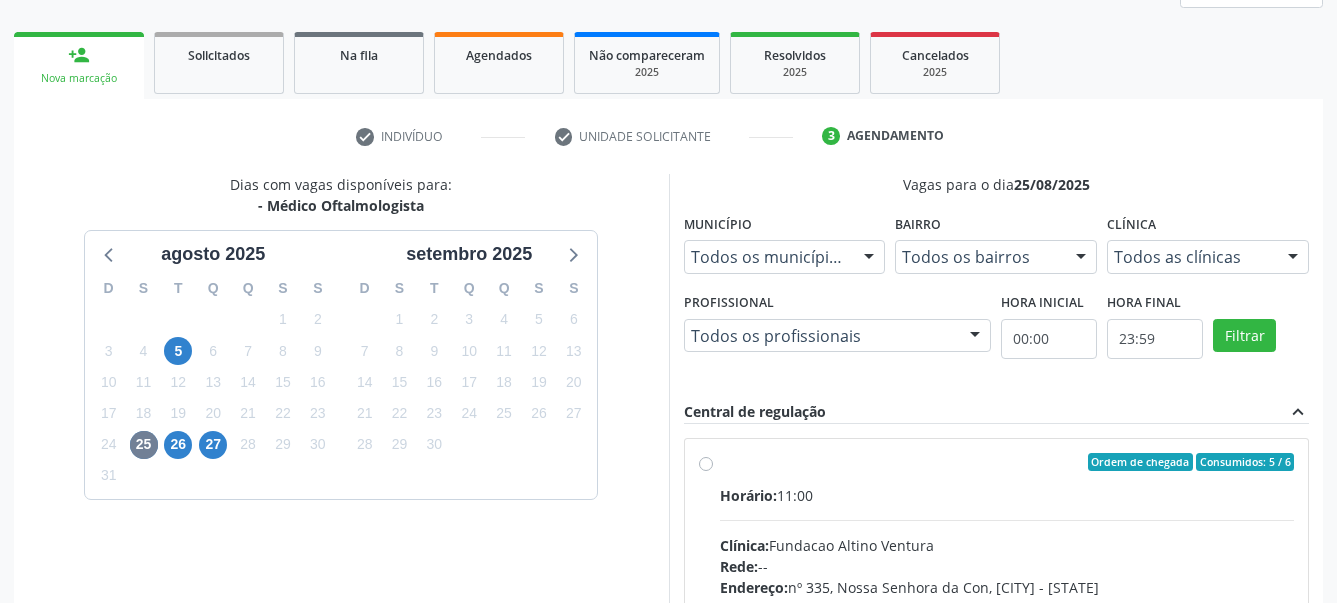 click on "Ordem de chegada
Consumidos: 5 / 6
Horário:   11:00
Clínica:  Fundacao Altino Ventura
Rede:
--
Endereço:   nº 335, Nossa Senhora da Con, Serra Talhada - PE
Telefone:   --
Profissional:
Bruna Vieira Oliveira Carvalho Ventura
Informações adicionais sobre o atendimento
Idade de atendimento:
de 0 a 120 anos
Gênero(s) atendido(s):
Masculino e Feminino
Informações adicionais:
--" at bounding box center (997, 606) 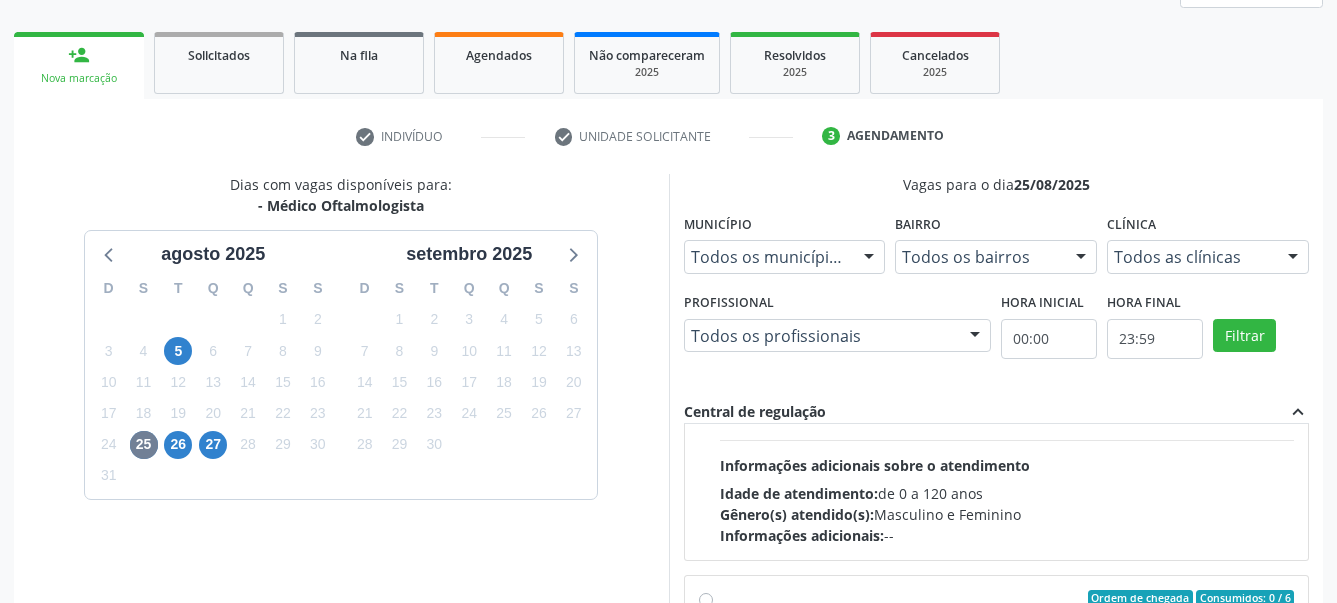 scroll, scrollTop: 1140, scrollLeft: 0, axis: vertical 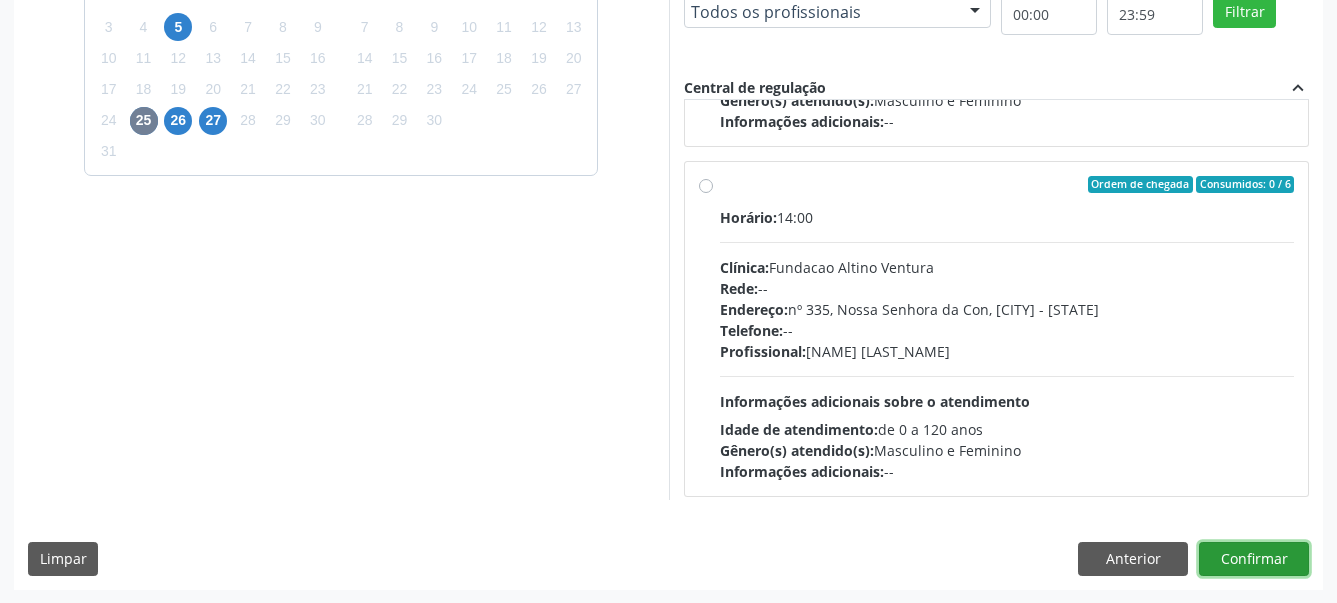 click on "Confirmar" at bounding box center (1254, 559) 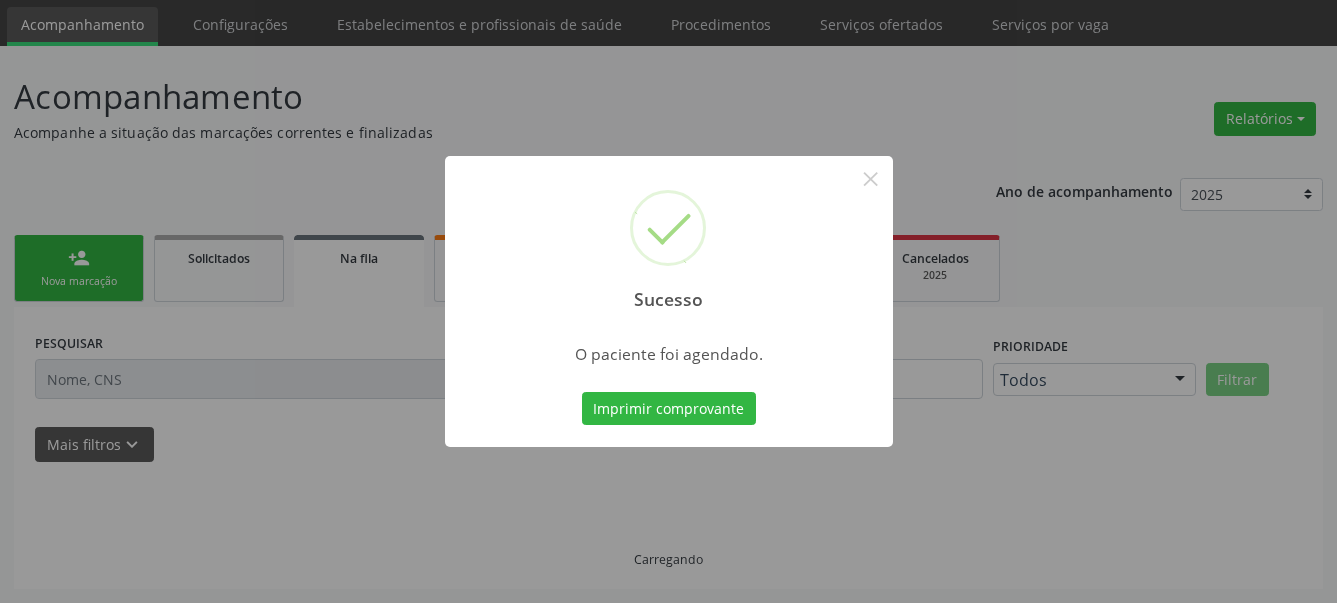 scroll, scrollTop: 63, scrollLeft: 0, axis: vertical 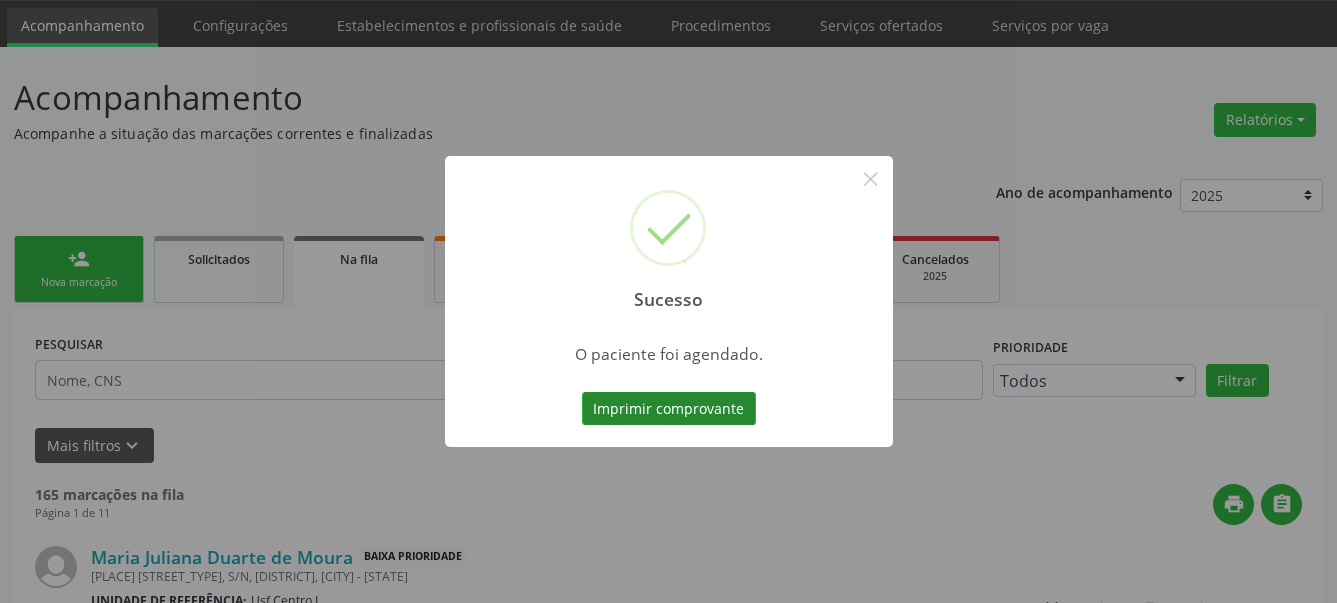 click on "Imprimir comprovante" at bounding box center (669, 409) 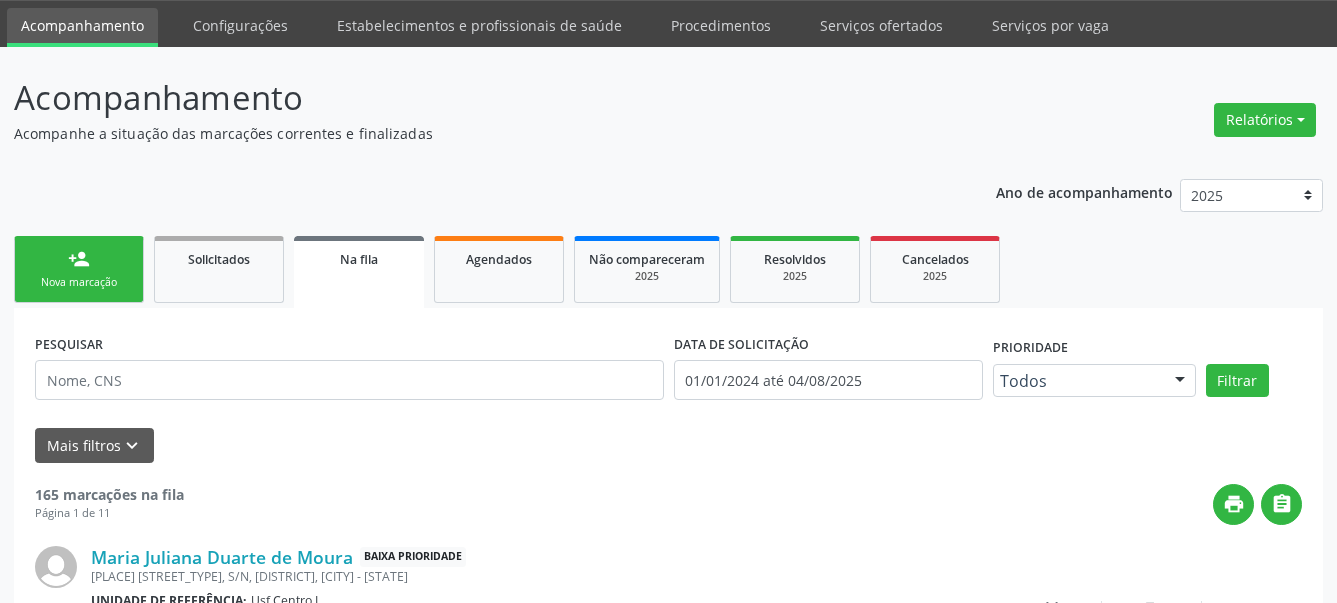 scroll, scrollTop: 62, scrollLeft: 0, axis: vertical 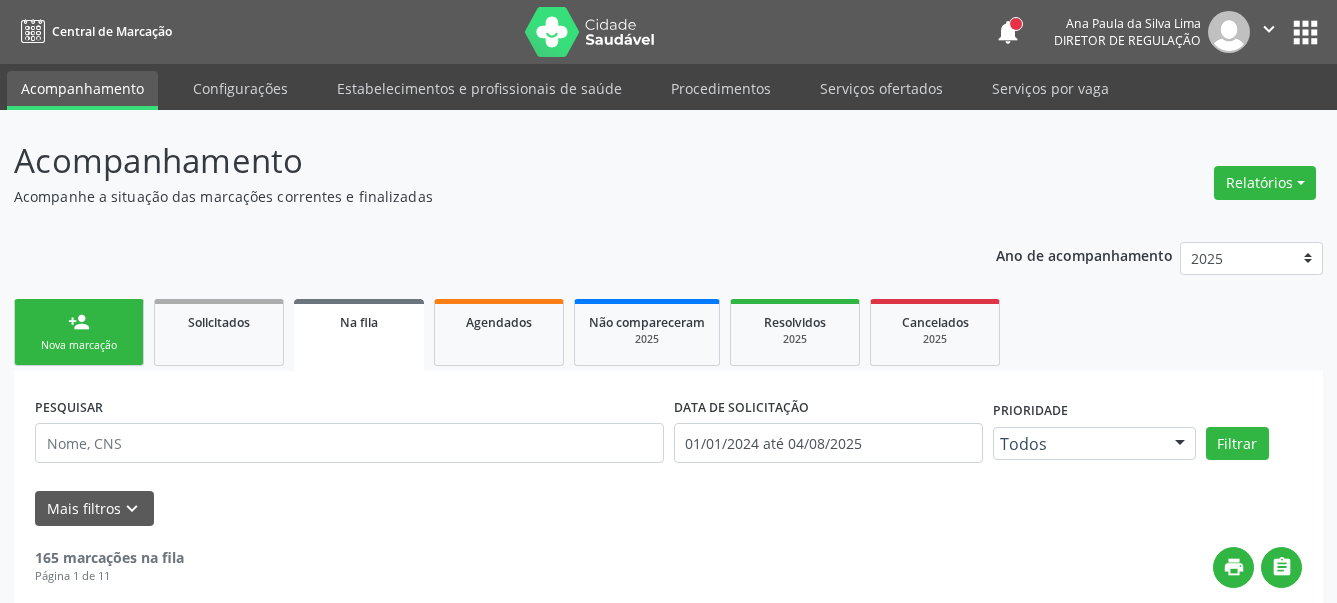 click on "apps" at bounding box center (1305, 32) 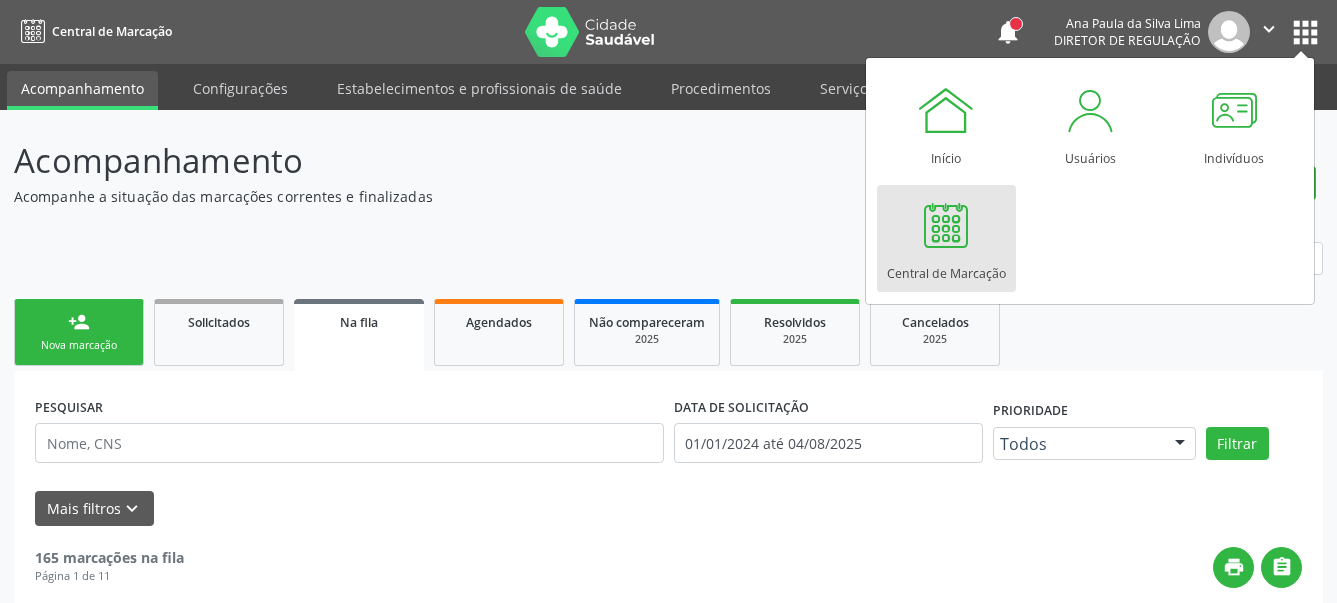 click on "Central de Marcação" at bounding box center (946, 268) 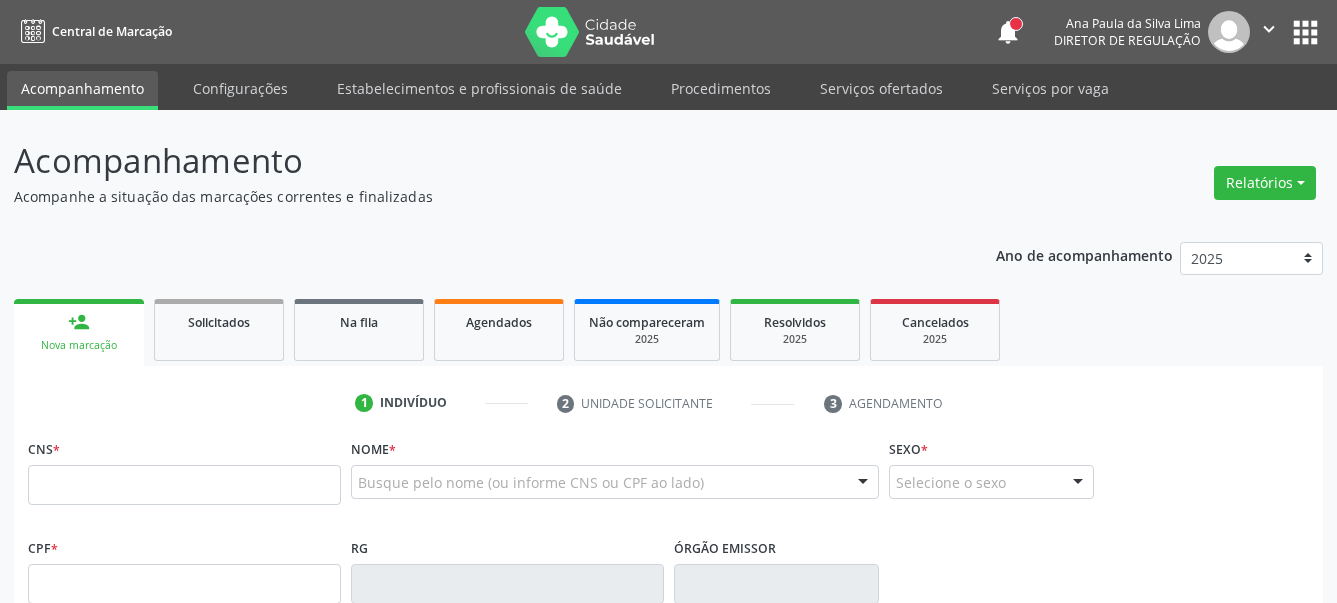 scroll, scrollTop: 0, scrollLeft: 0, axis: both 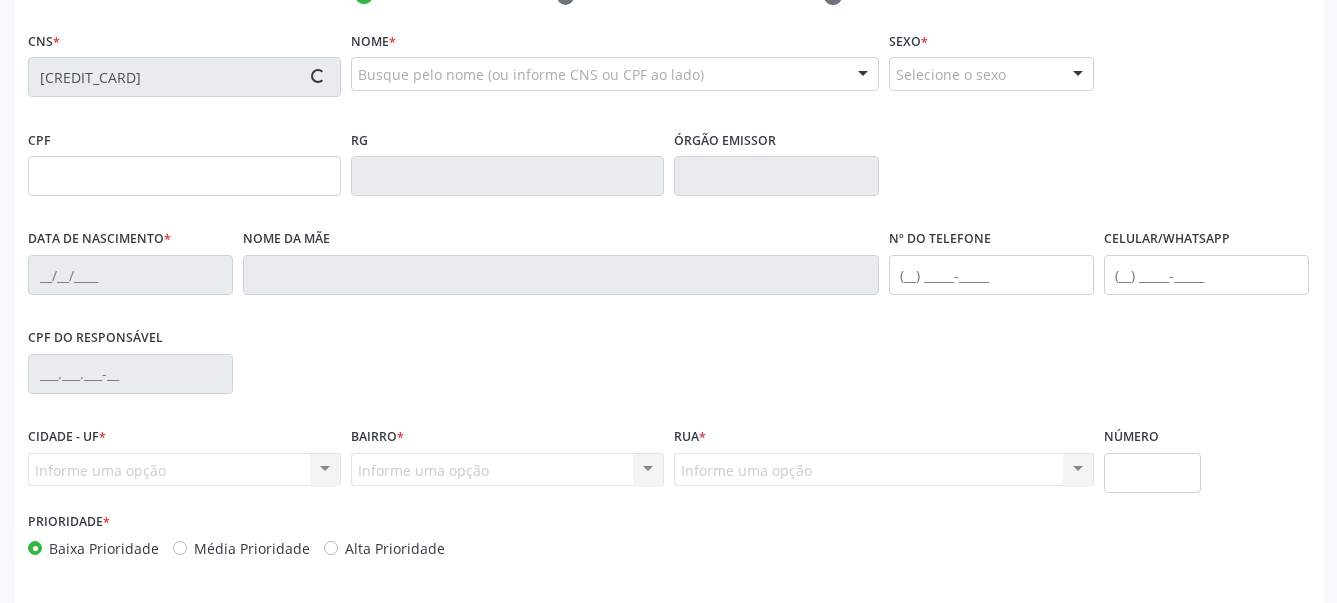 type on "159.286.204-70" 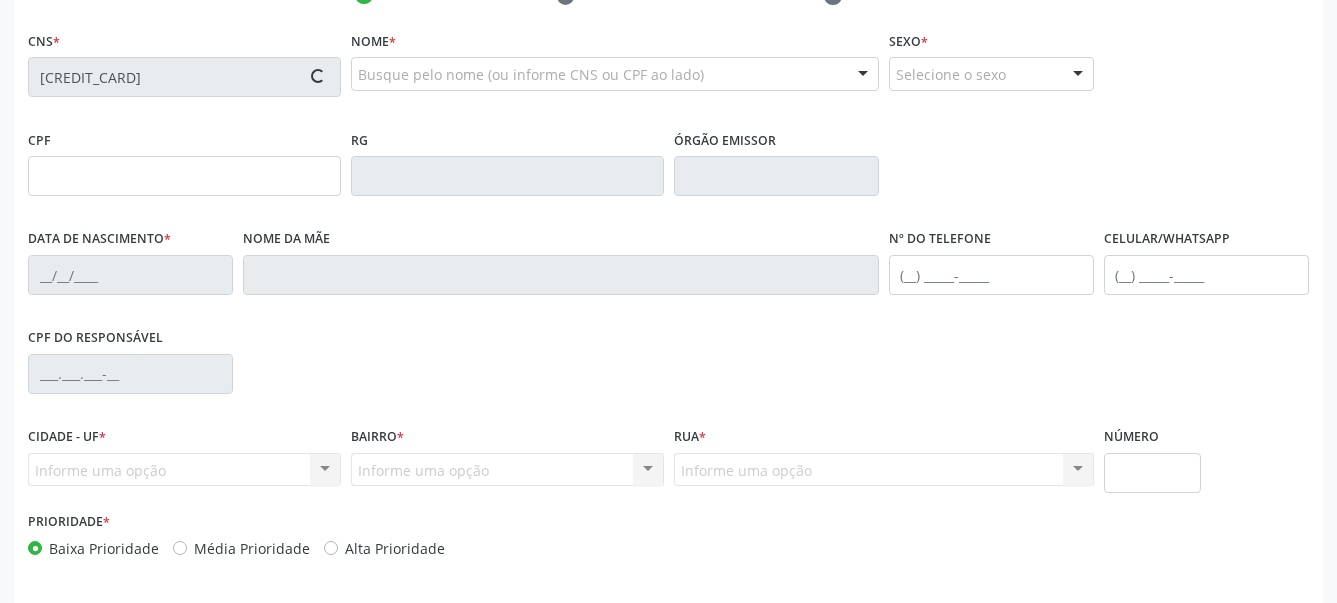type on "03/09/2003" 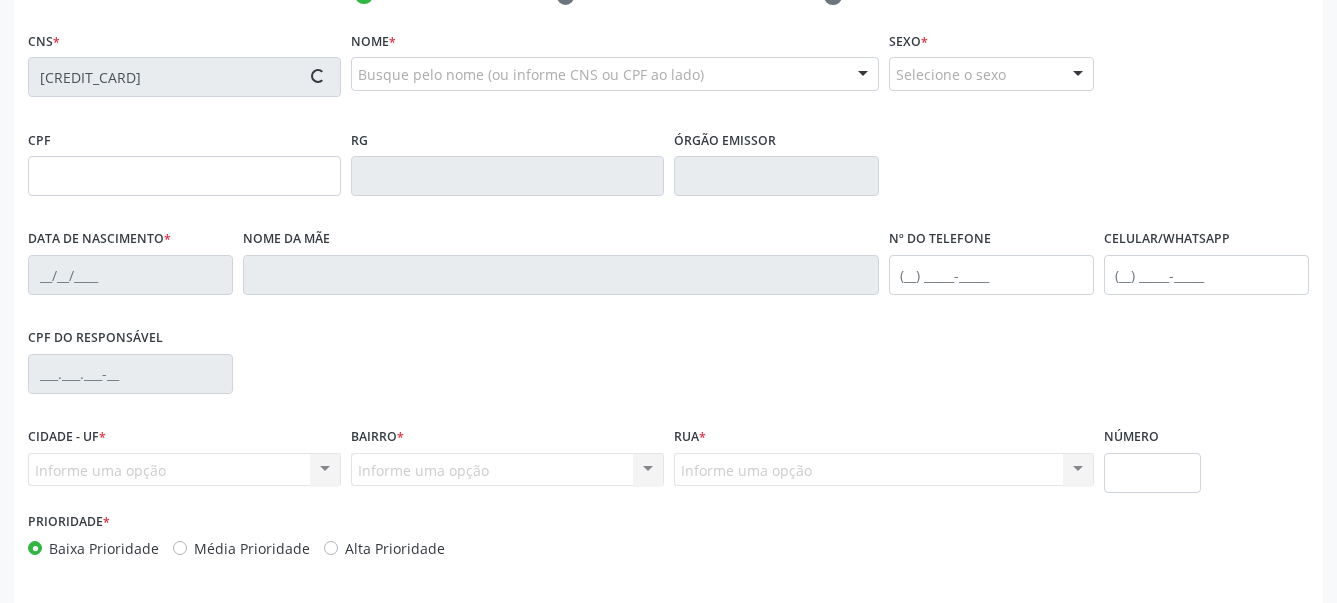 type on "24" 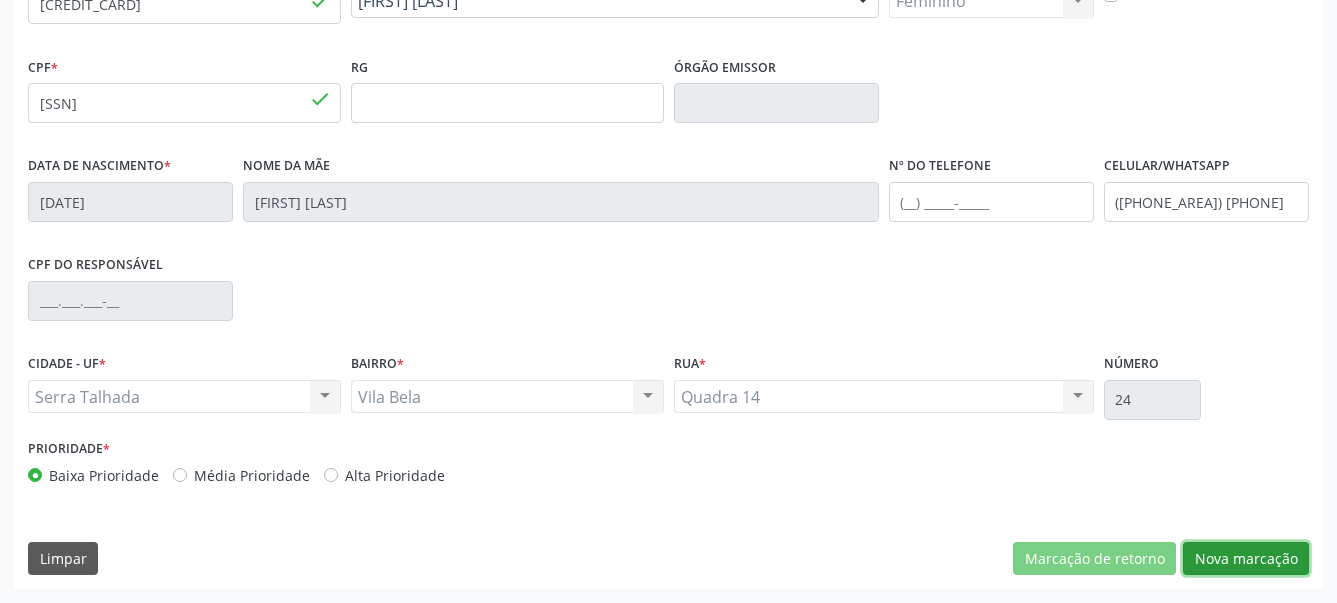 click on "Nova marcação" at bounding box center (1246, 559) 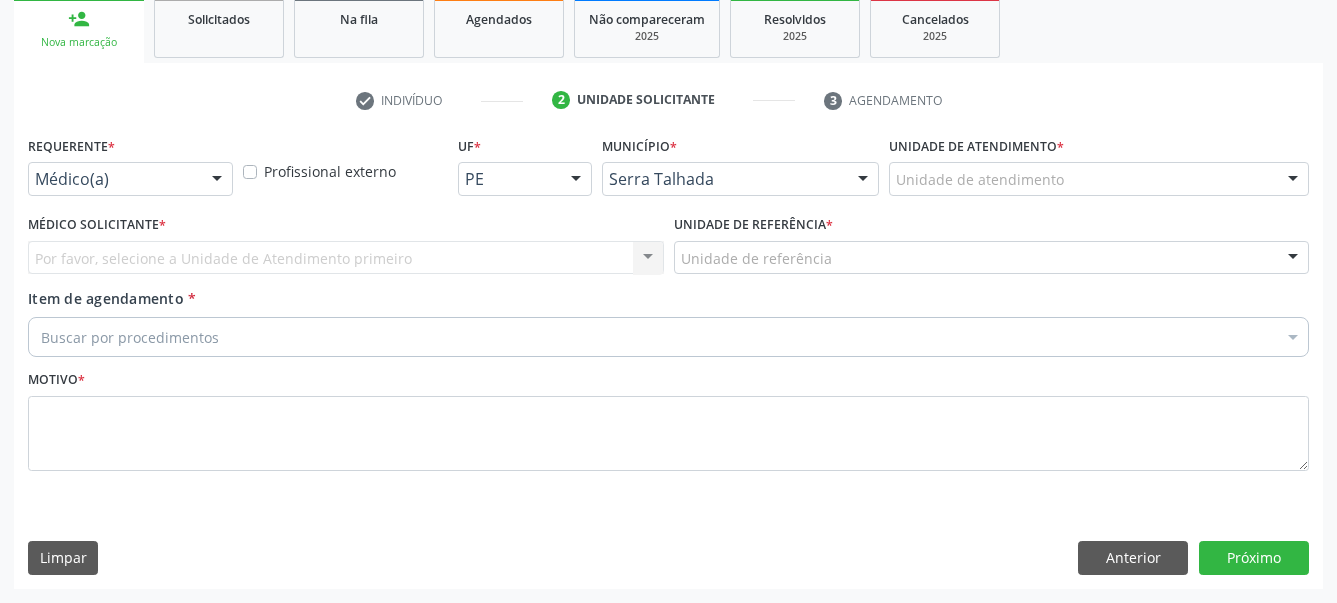scroll, scrollTop: 319, scrollLeft: 0, axis: vertical 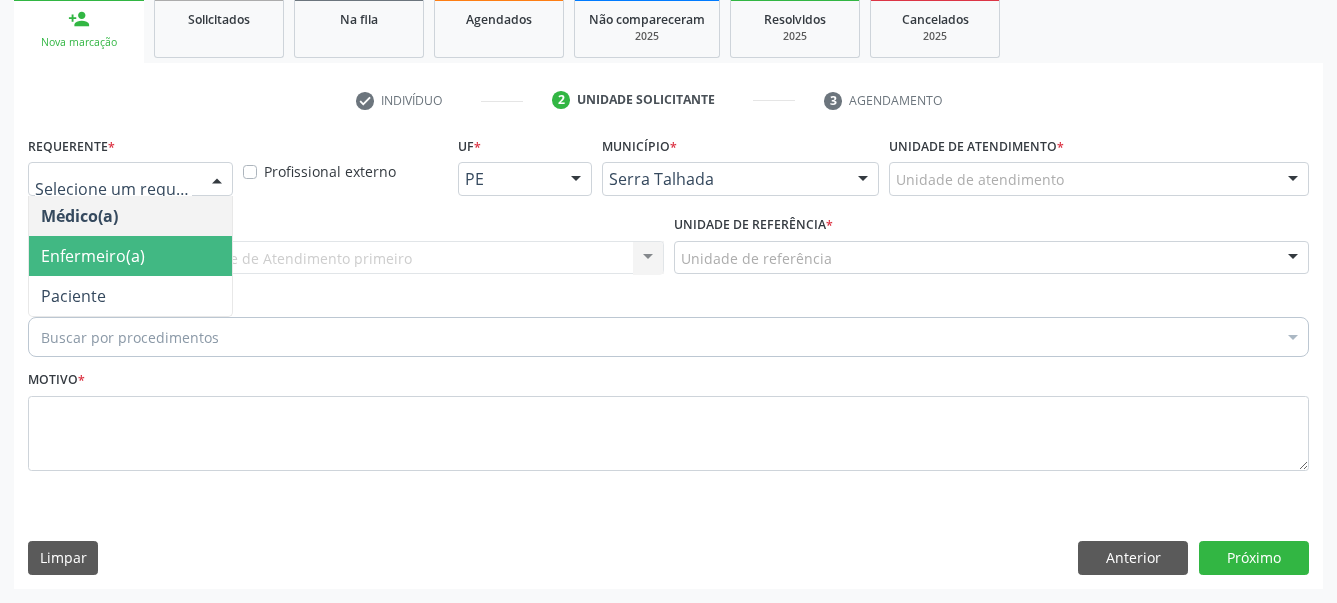 click on "Enfermeiro(a)" at bounding box center (130, 256) 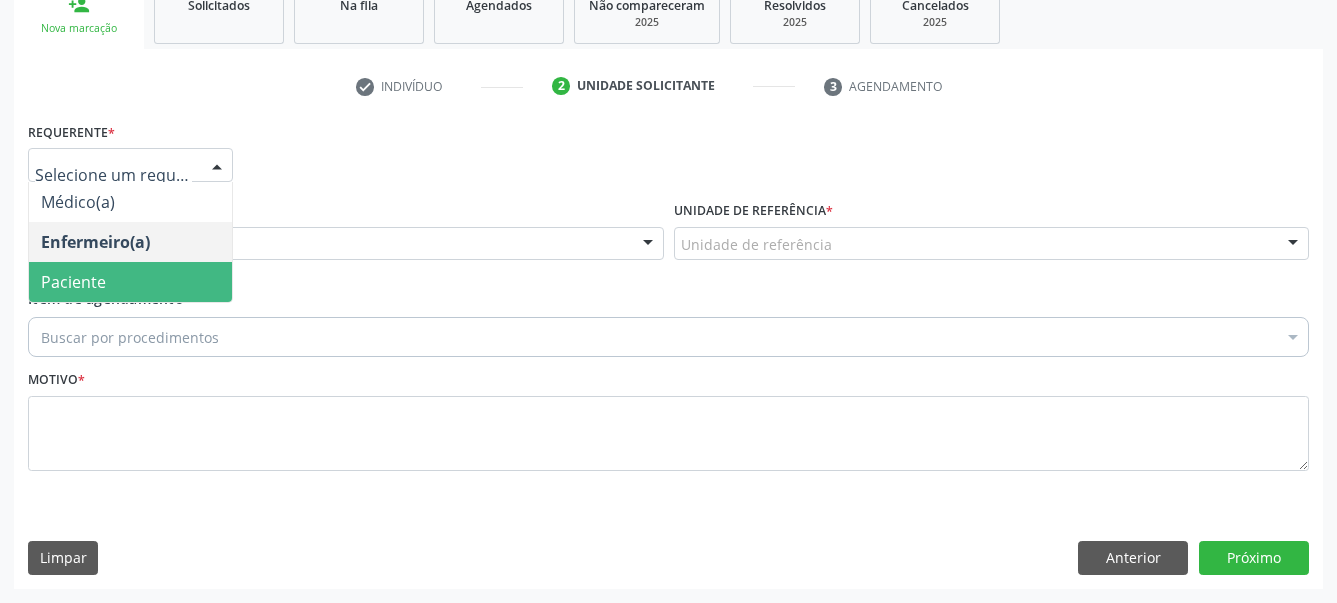 drag, startPoint x: 139, startPoint y: 268, endPoint x: 128, endPoint y: 230, distance: 39.56008 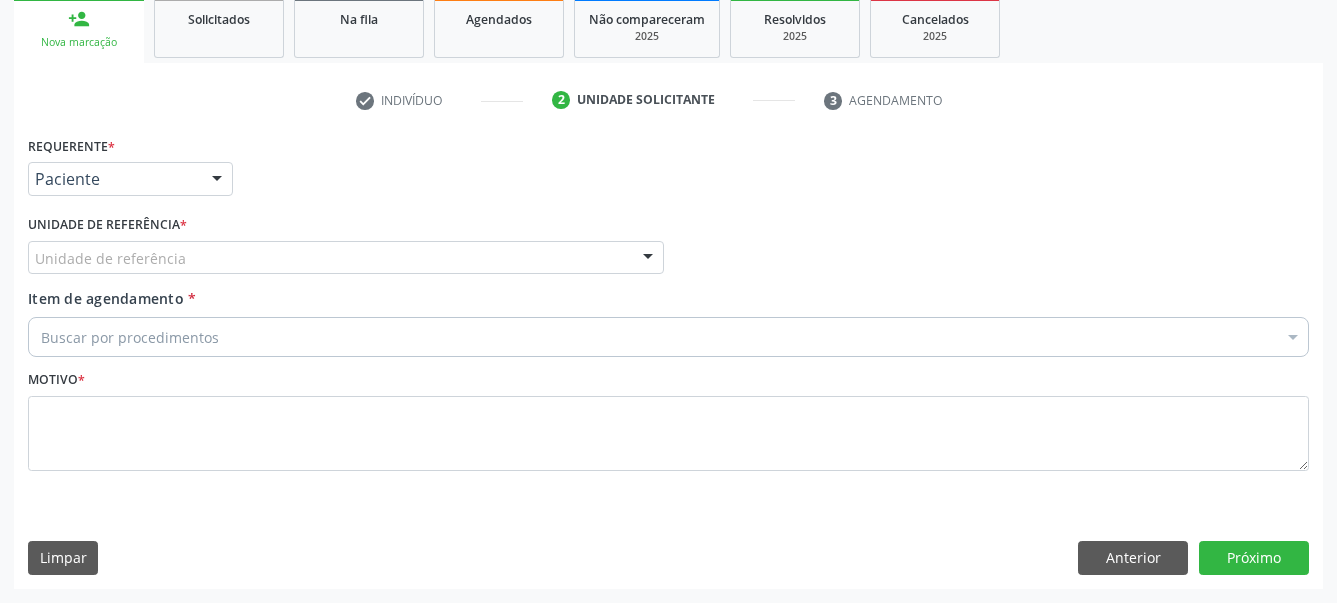 click on "Unidade de referência
*
Unidade de referência
Usf do Mutirao   Usf Cohab   Usf Caicarinha da Penha Tauapiranga   Posto de Saude Bernardo Vieira   Usf Borborema   Usf Bom Jesus I   Usf Ipsep   Usf Sao Cristovao   Usf Santa Rita Bernardo Vieira   Usf Cagep   Usf Caxixola   Usf Bom Jesus II   Usf Malhada Cortada   Usf Alto da Conceicao   Usf Varzea Aabb   Usf Ipsep II   Usf Cohab II   Usf Varzinha   Usf Ipa Faz Nova   Usf Centro I   Usf Vila Bela   Usf Centro II   Usf Luanda Jardim   Usf Ipsep III   Posto de Saude Logradouro   Posto de Saude Poco da Cerca   Posto de Saude de Juazeirinho   Central Regional de Rede de Frio Xi Geres   Hospital Eduardo Campos   Rede de Atencao Ao Covid 19 Leitos de Retaguarda Municipal   Posto de Saude Malhada da Areia   Posto de Saude Malhada do Jua   Vigilancia Epidemiologica   Central de Regulacao Medica das Urgencias Serra Talhada Pe   Usb Base Samu Serra Talhada   Usa Base Samu Serra Talhada   3 Grupamento de Bombeiros" at bounding box center [346, 249] 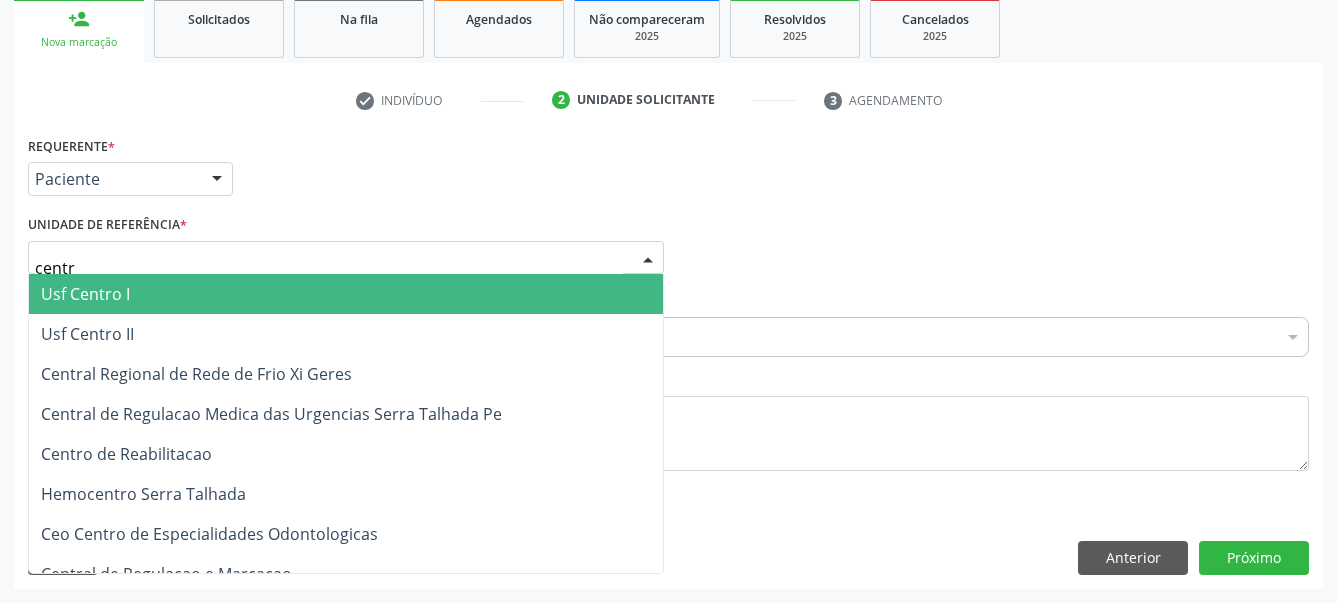 type on "centro" 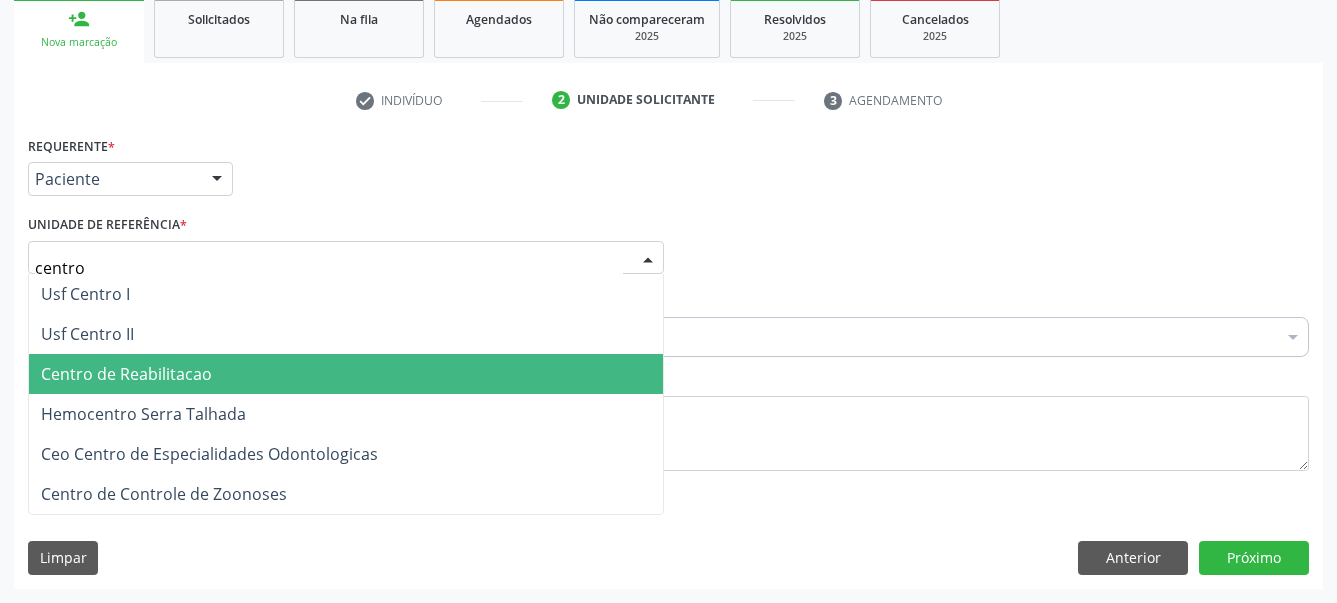 click on "Centro de Reabilitacao" at bounding box center [346, 374] 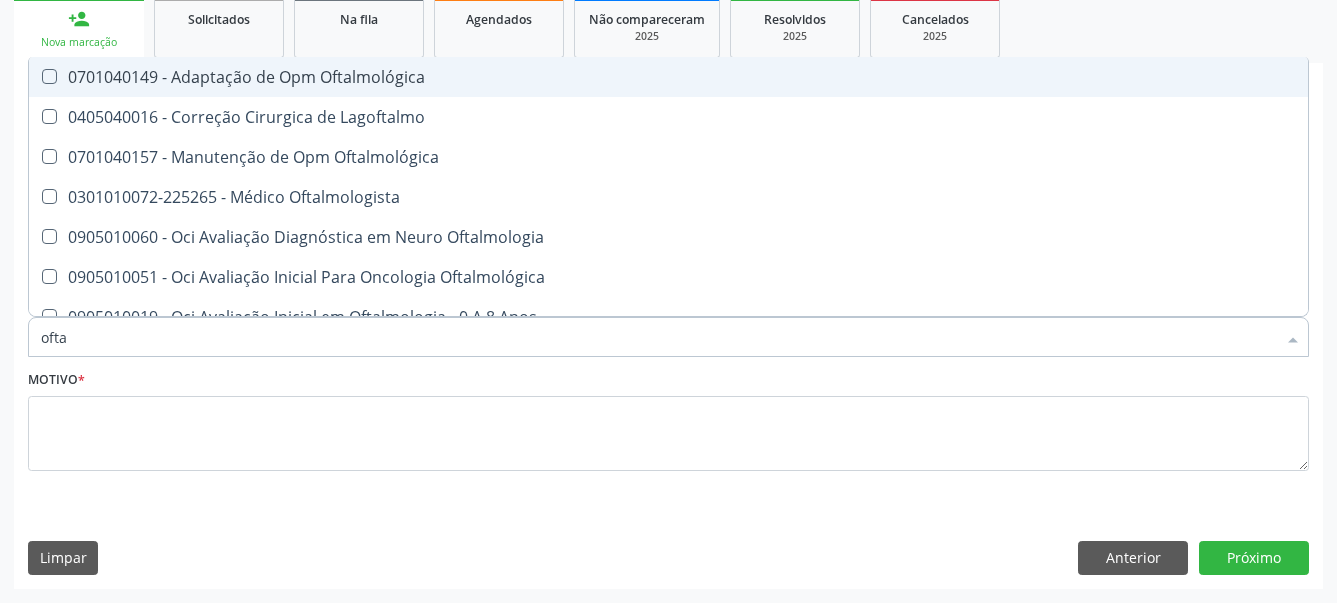 type on "oftal" 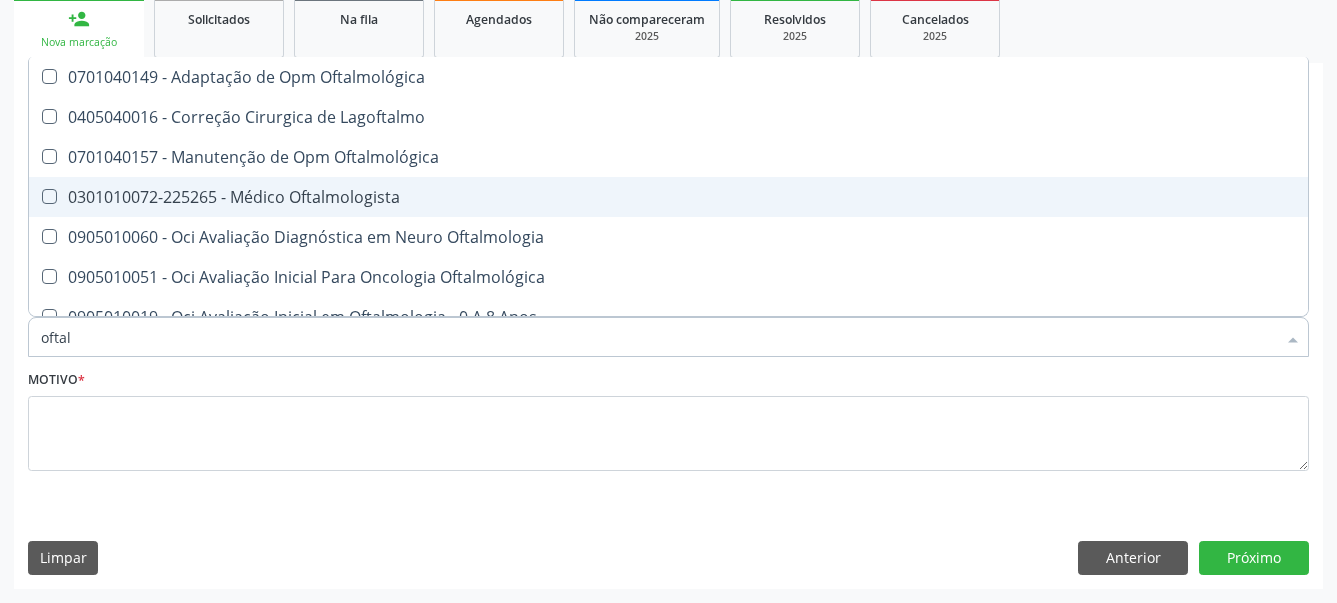 click on "0301010072-225265 - Médico Oftalmologista" at bounding box center (668, 197) 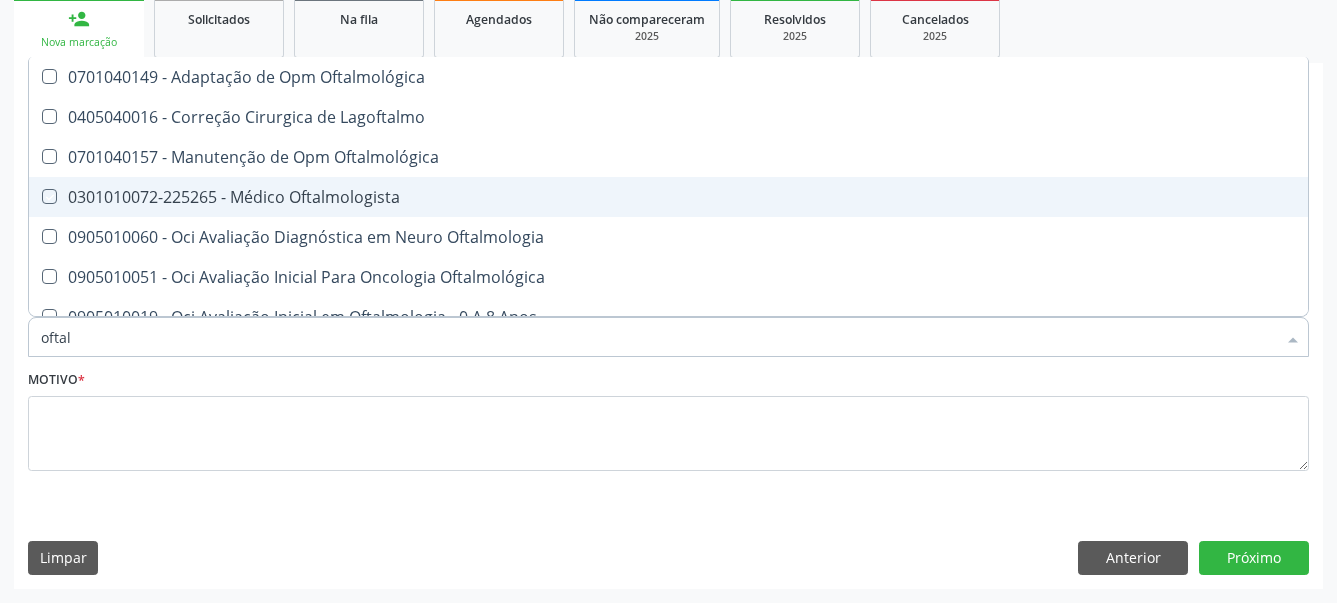 checkbox on "true" 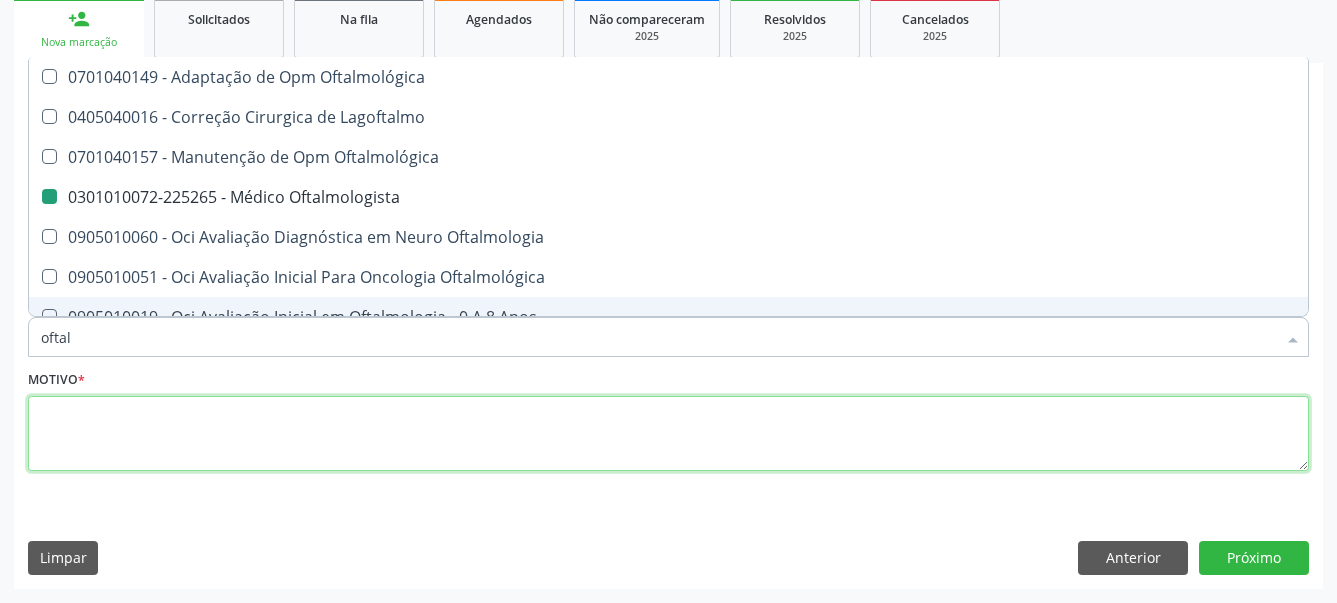 click at bounding box center (668, 434) 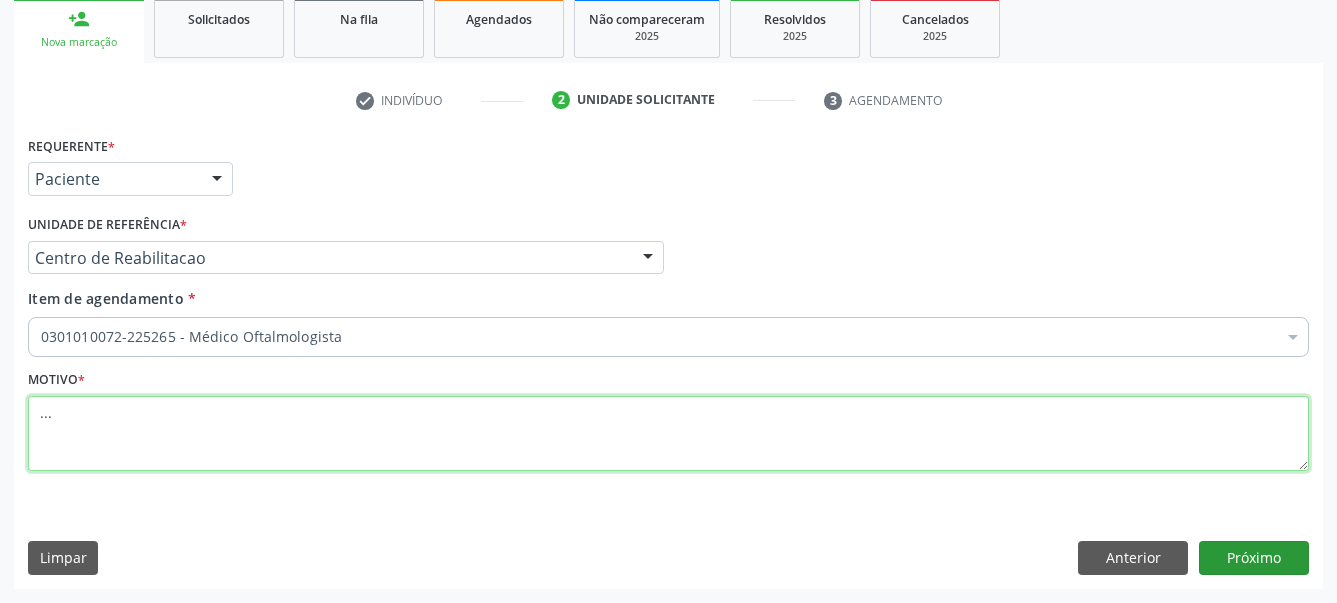 type on "..." 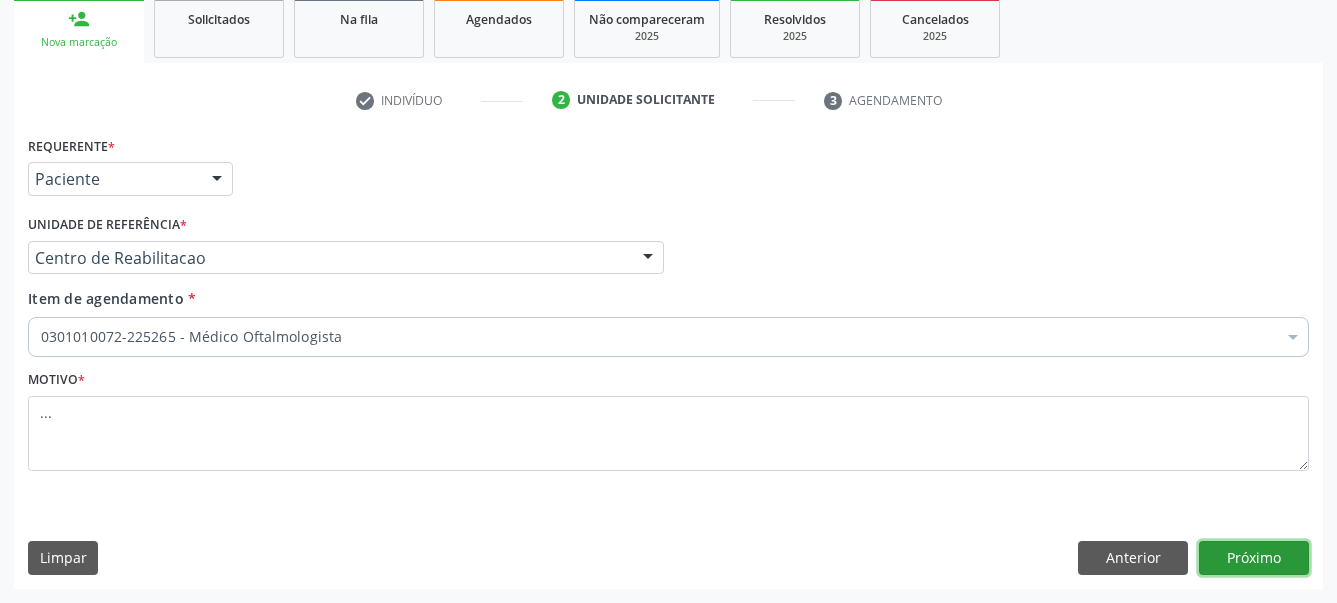 click on "Próximo" at bounding box center (1254, 558) 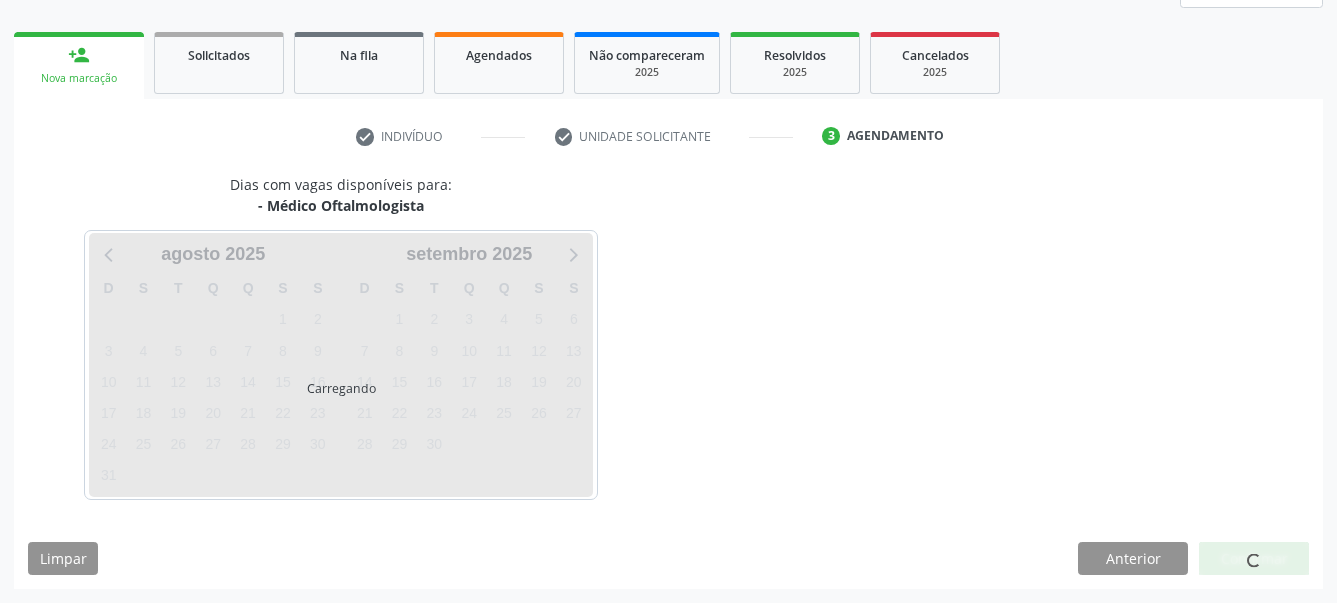 scroll, scrollTop: 267, scrollLeft: 0, axis: vertical 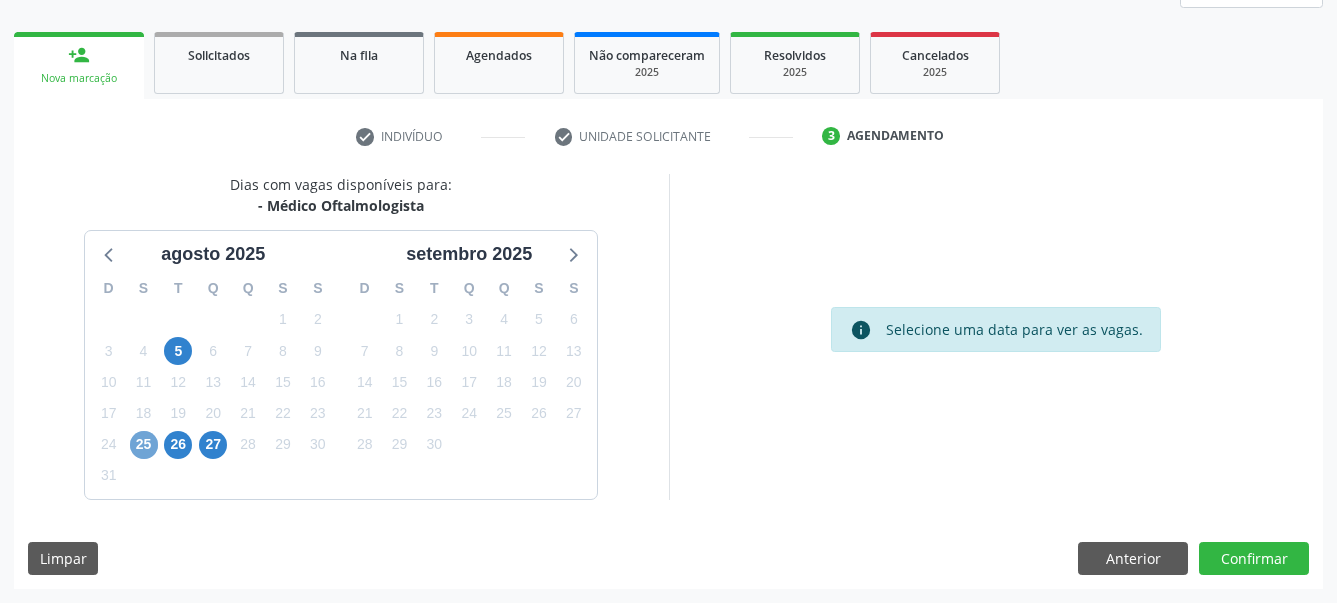 click on "25" at bounding box center [144, 445] 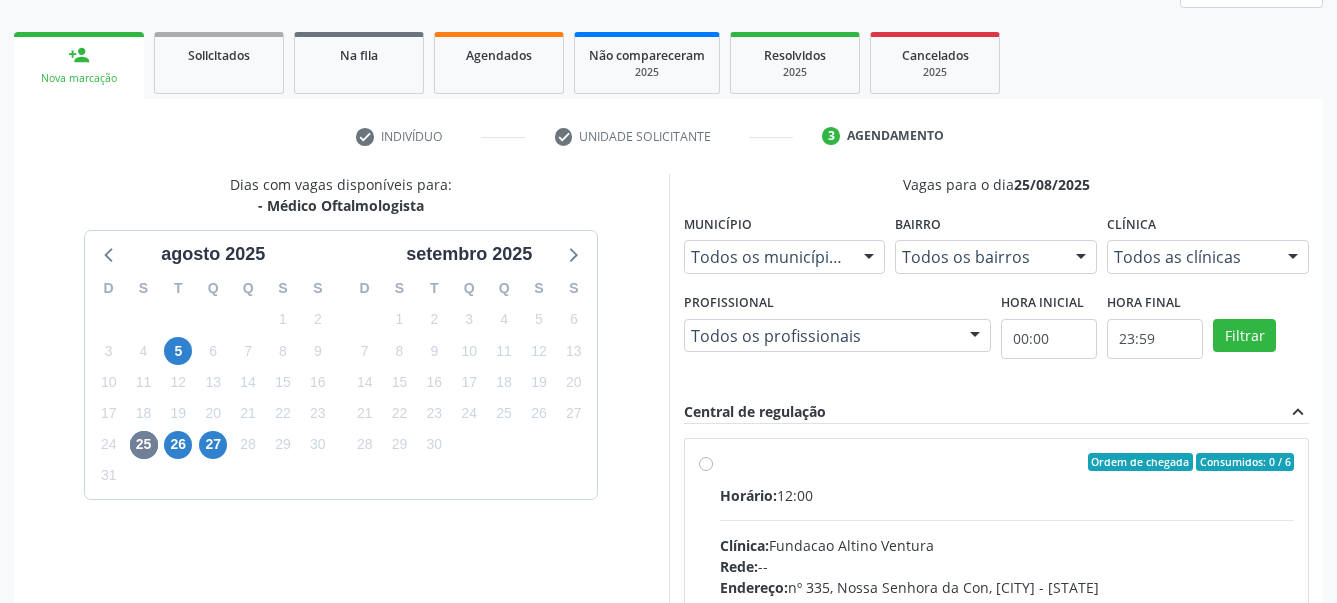 click on "Ordem de chegada
Consumidos: 0 / 6
Horário:   12:00
Clínica:  Fundacao Altino Ventura
Rede:
--
Endereço:   nº 335, Nossa Senhora da Con, Serra Talhada - PE
Telefone:   --
Profissional:
Bruna Vieira Oliveira Carvalho Ventura
Informações adicionais sobre o atendimento
Idade de atendimento:
de 0 a 120 anos
Gênero(s) atendido(s):
Masculino e Feminino
Informações adicionais:
--" at bounding box center [1007, 606] 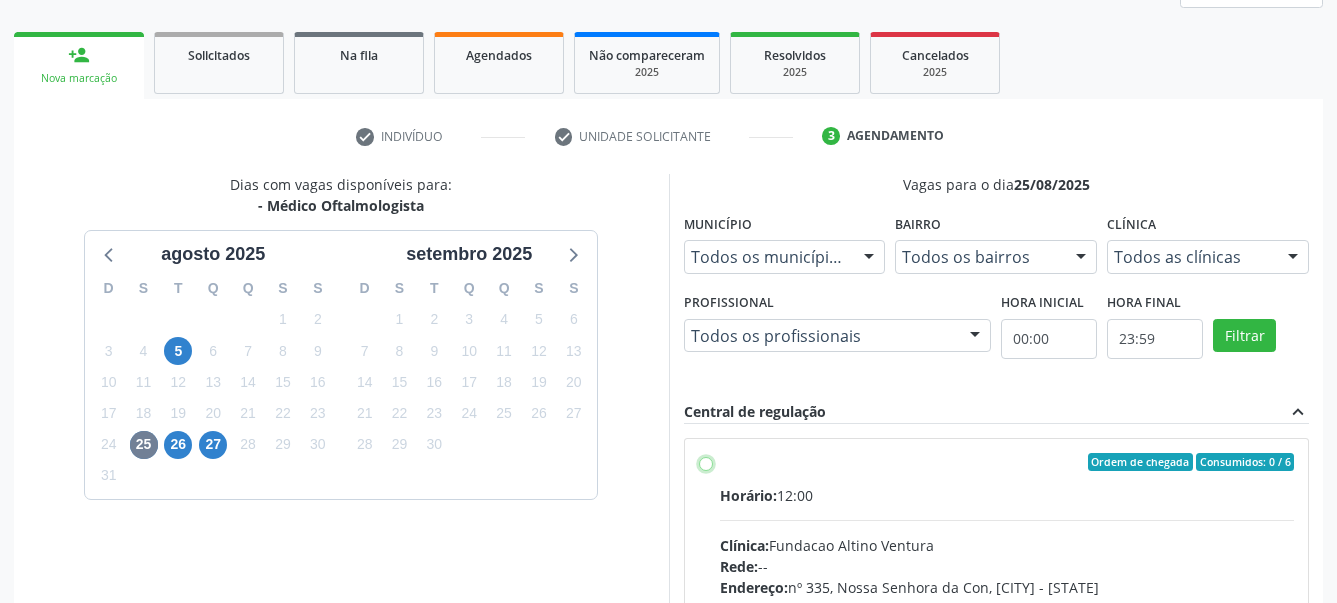 radio on "true" 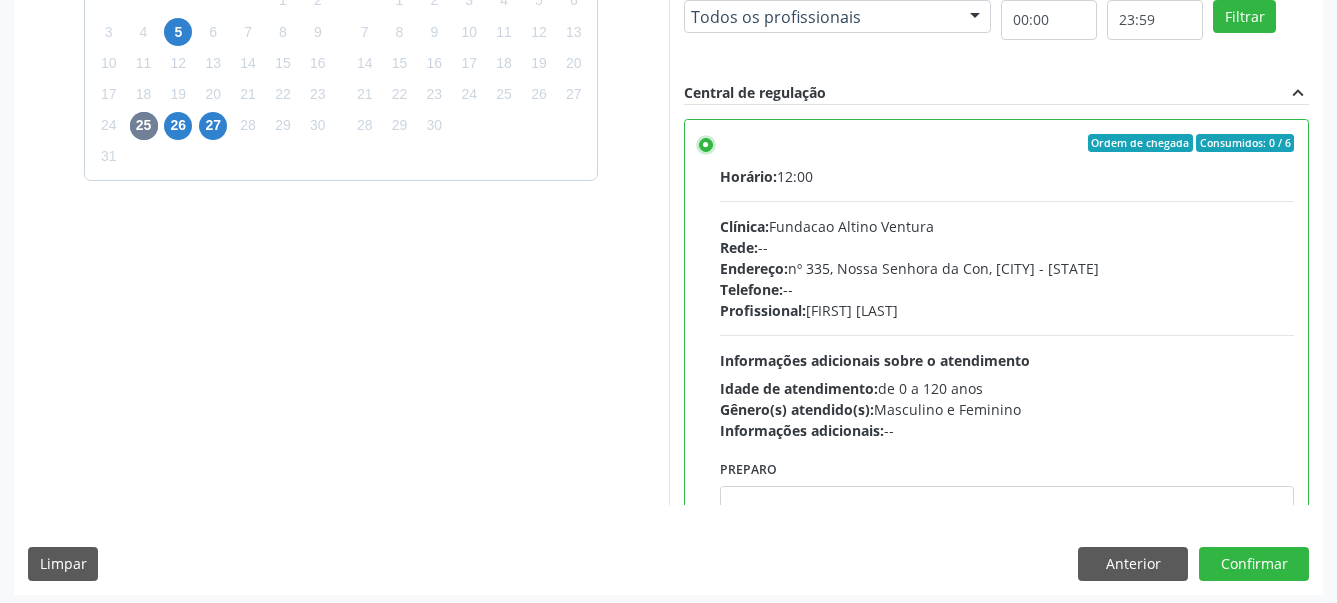 scroll, scrollTop: 591, scrollLeft: 0, axis: vertical 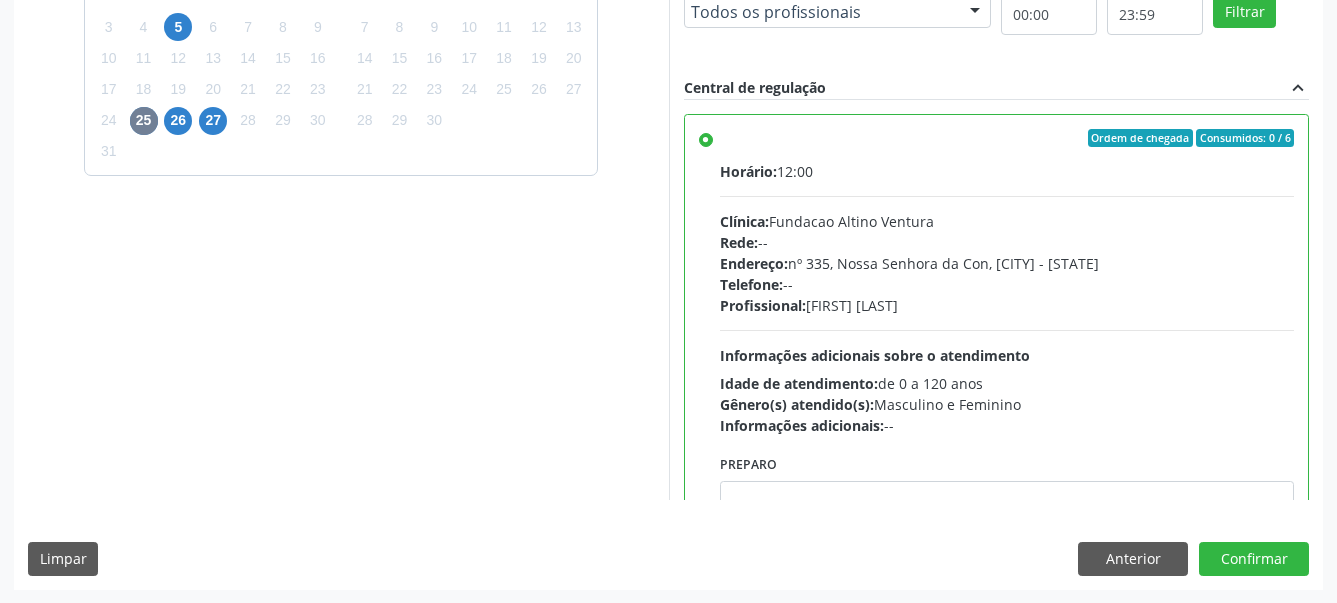click on "Dias com vagas disponíveis para:
- Médico Oftalmologista
agosto 2025 D S T Q Q S S 27 28 29 30 31 1 2 3 4 5 6 7 8 9 10 11 12 13 14 15 16 17 18 19 20 21 22 23 24 25 26 27 28 29 30 31 1 2 3 4 5 6 setembro 2025 D S T Q Q S S 31 1 2 3 4 5 6 7 8 9 10 11 12 13 14 15 16 17 18 19 20 21 22 23 24 25 26 27 28 29 30 1 2 3 4 5 6 7 8 9 10 11
Vagas para o dia
25/08/2025
Município
Todos os municípios         Todos os municípios   Serra Talhada - PE
Nenhum resultado encontrado para: "   "
Não há nenhuma opção para ser exibida.
Bairro
Todos os bairros         Todos os bairros   Nossa Senhora da Con
Nenhum resultado encontrado para: "   "
Não há nenhuma opção para ser exibida.
Clínica
Todos as clínicas         Todos as clínicas   Fundacao Altino Ventura
Nenhum resultado encontrado para: "   "" at bounding box center [668, 219] 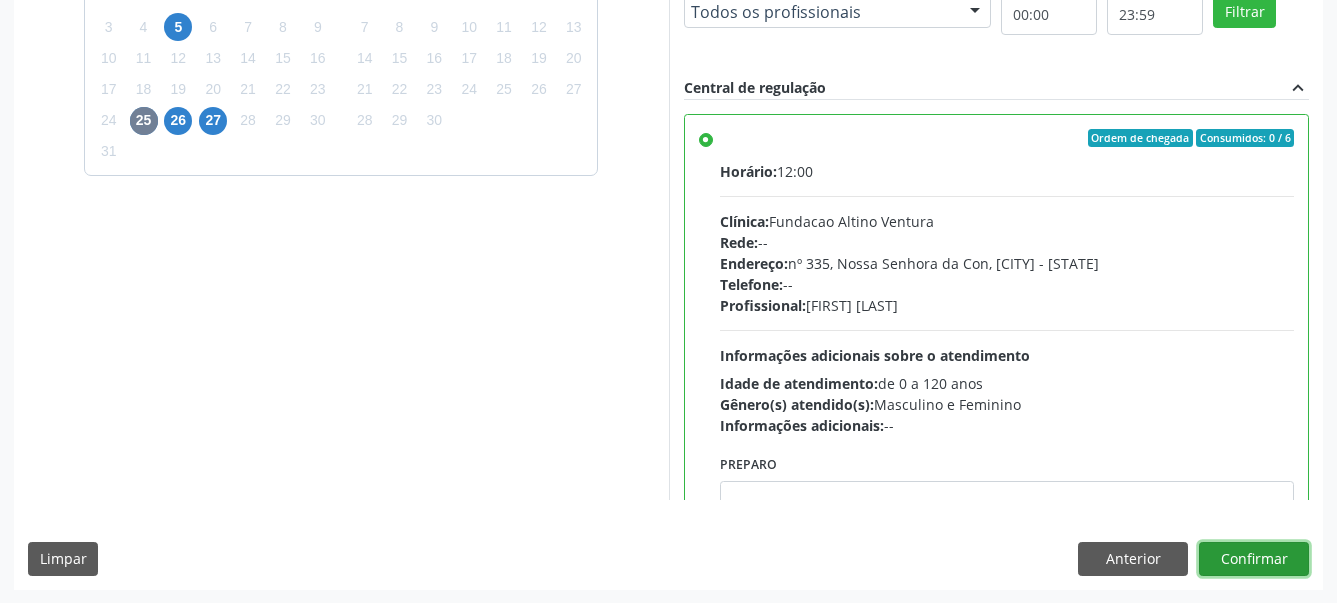 click on "Confirmar" at bounding box center [1254, 559] 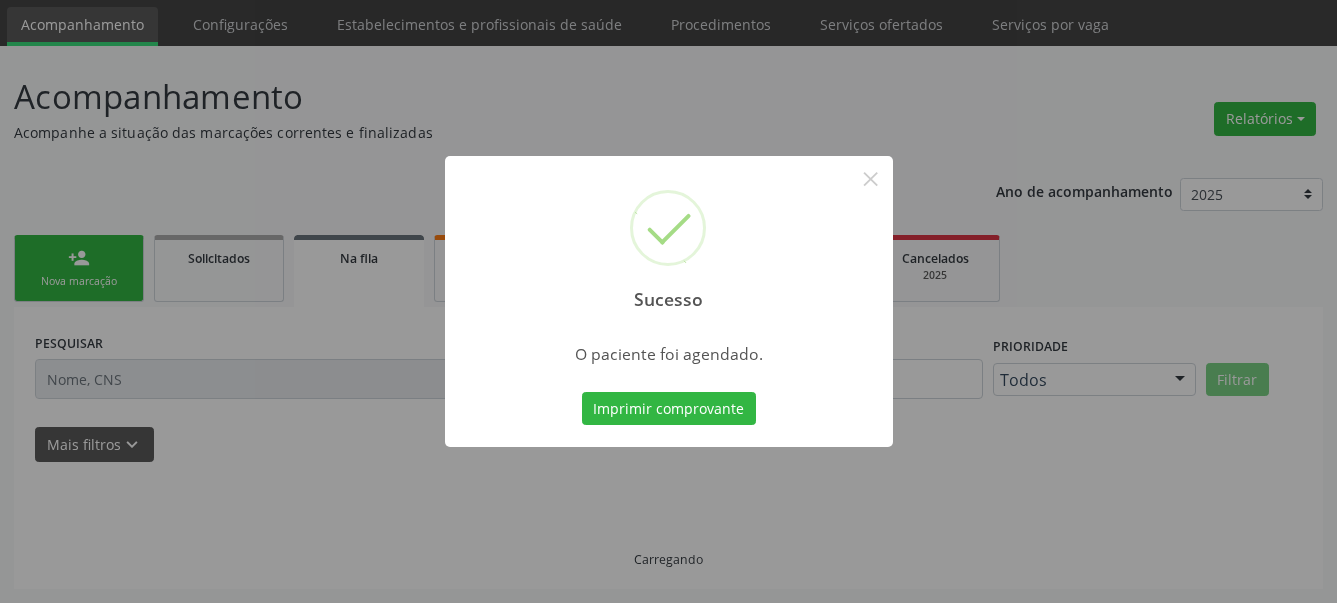 scroll, scrollTop: 63, scrollLeft: 0, axis: vertical 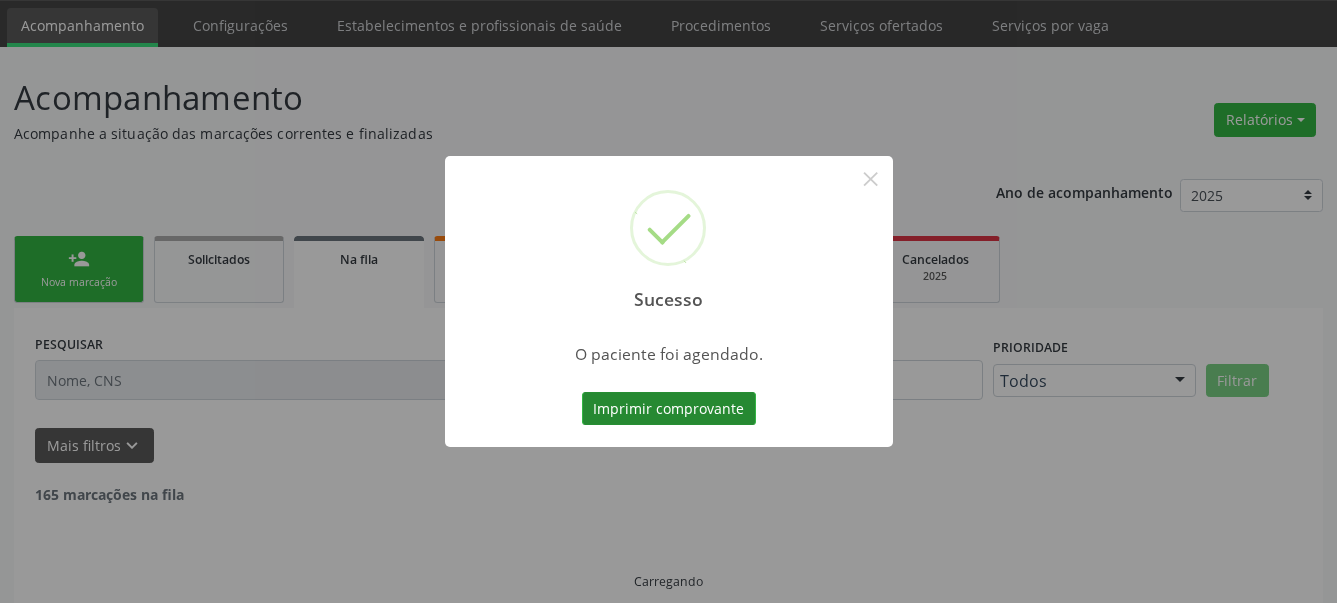 click on "Imprimir comprovante" at bounding box center [669, 409] 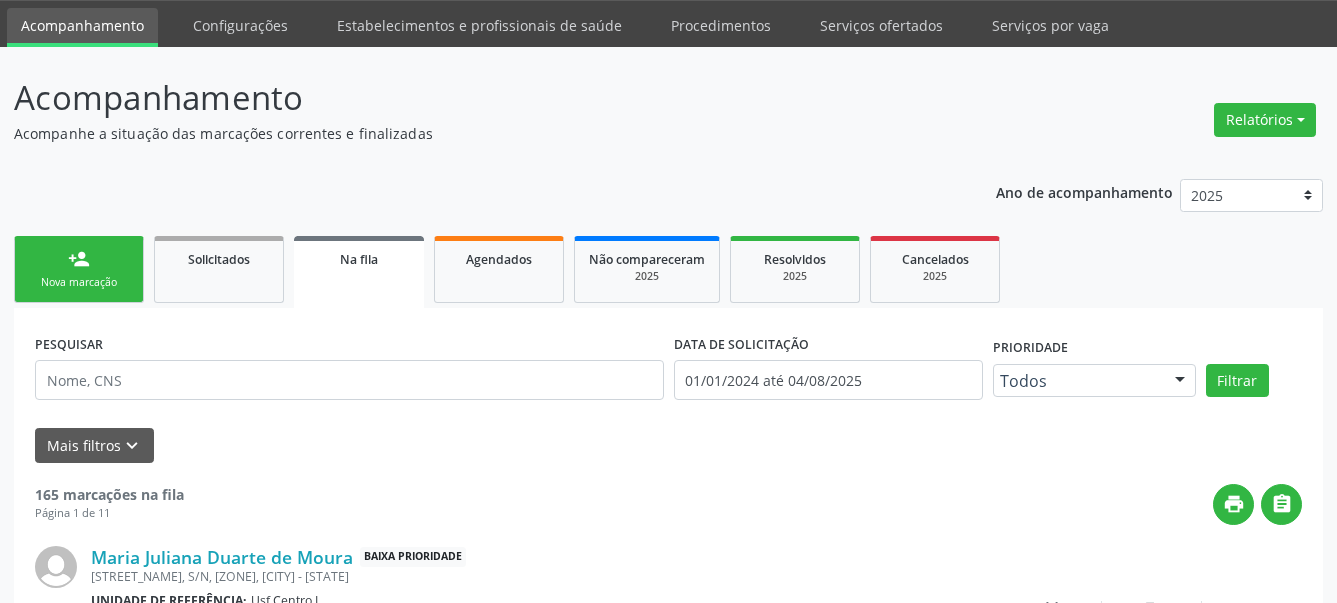 scroll, scrollTop: 62, scrollLeft: 0, axis: vertical 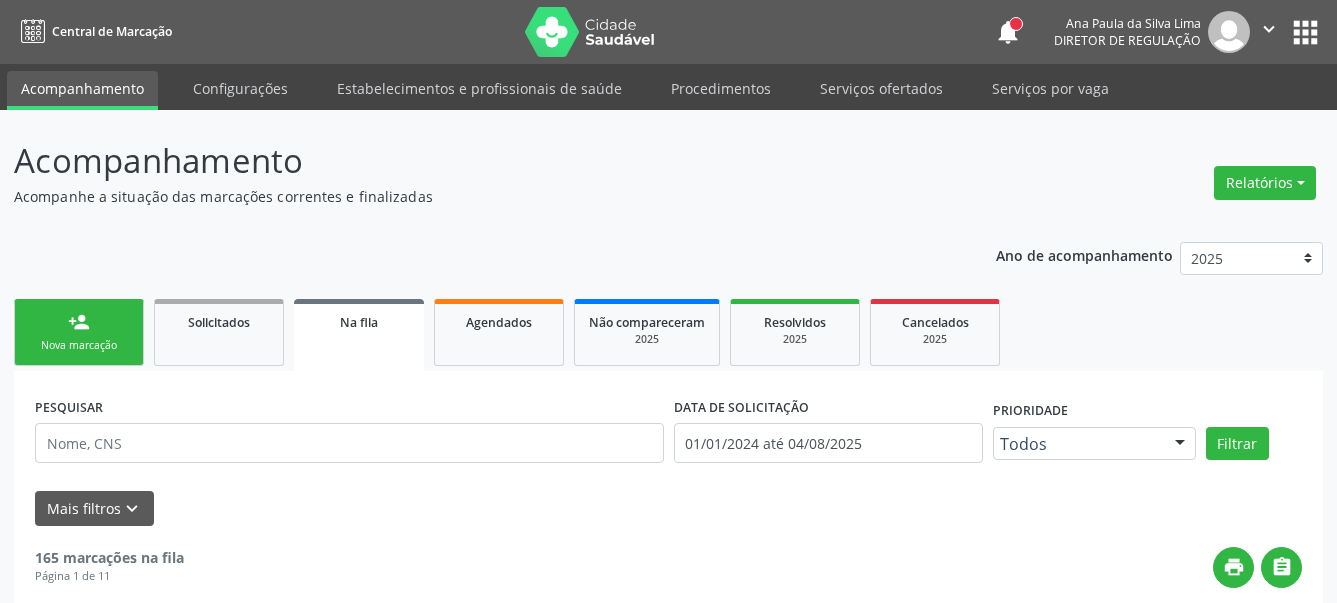 click on "apps" at bounding box center (1305, 32) 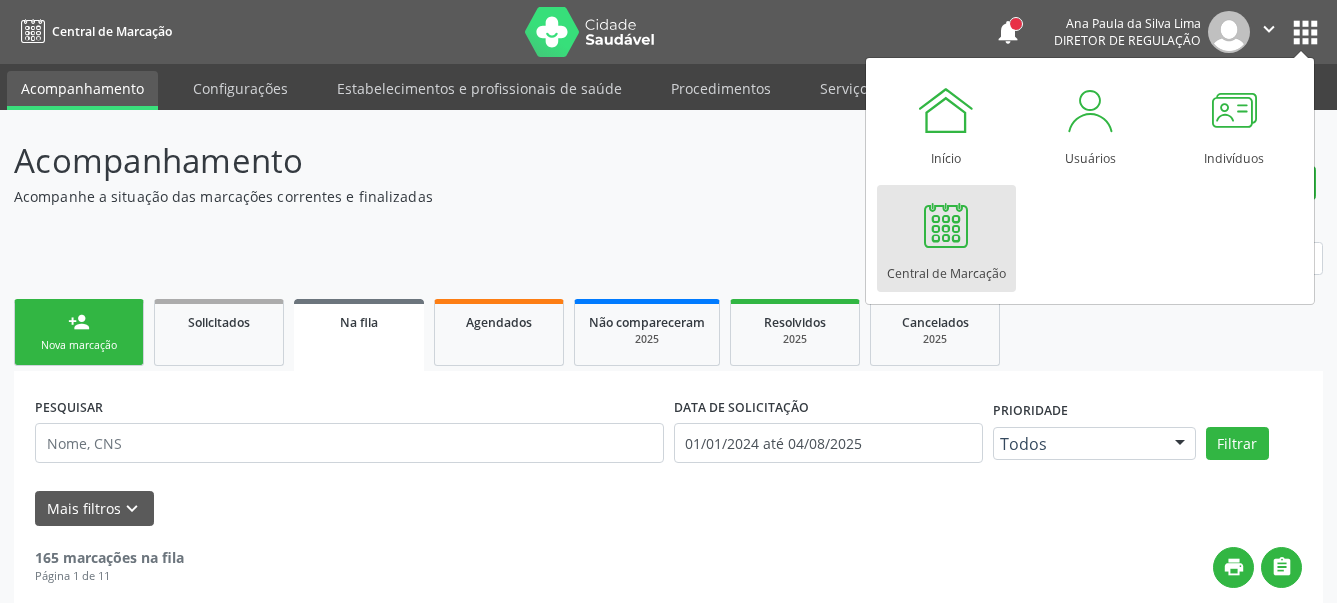 click at bounding box center (946, 225) 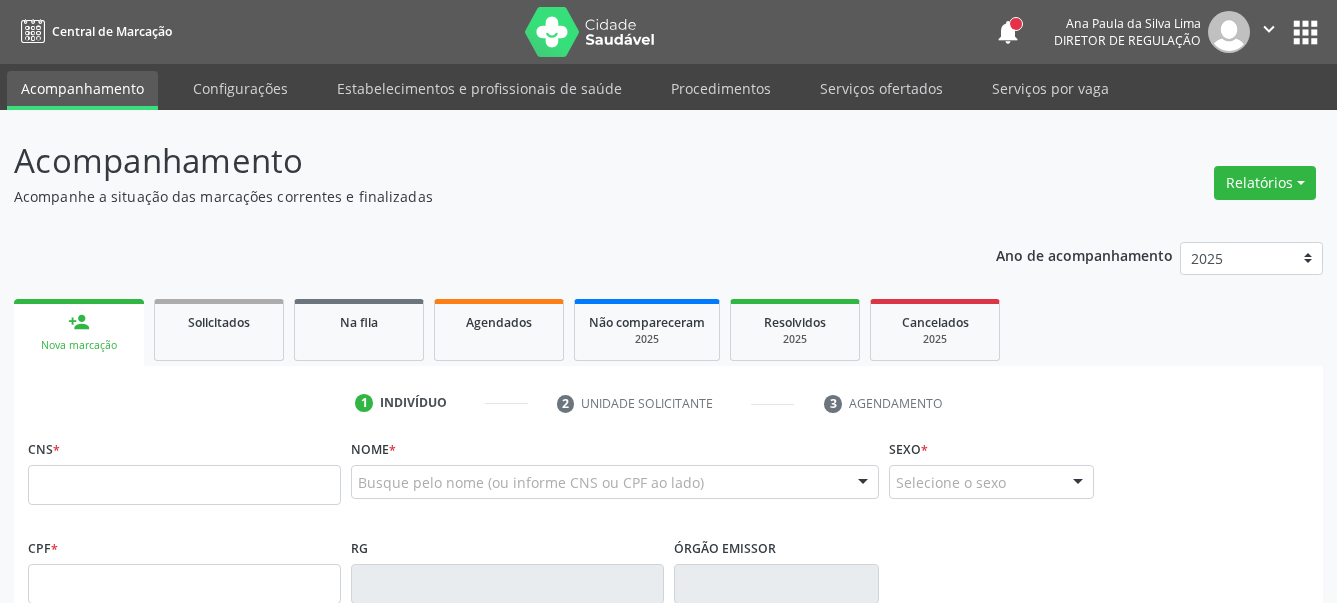 scroll, scrollTop: 102, scrollLeft: 0, axis: vertical 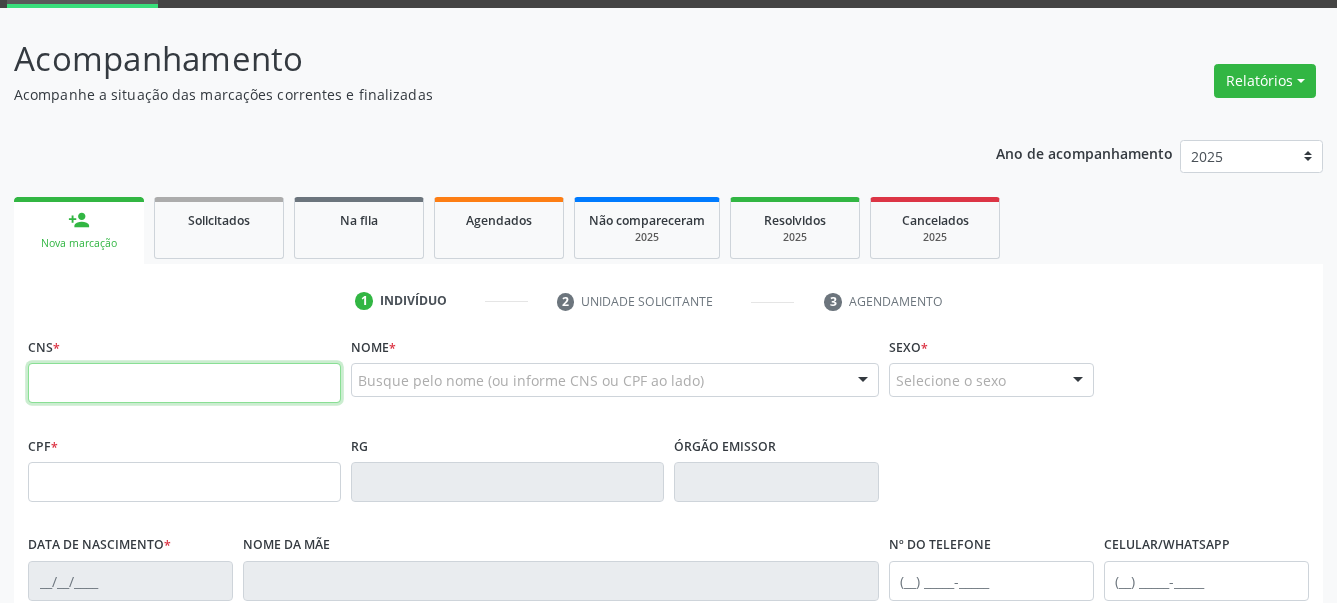 paste on "[CREDIT_CARD]" 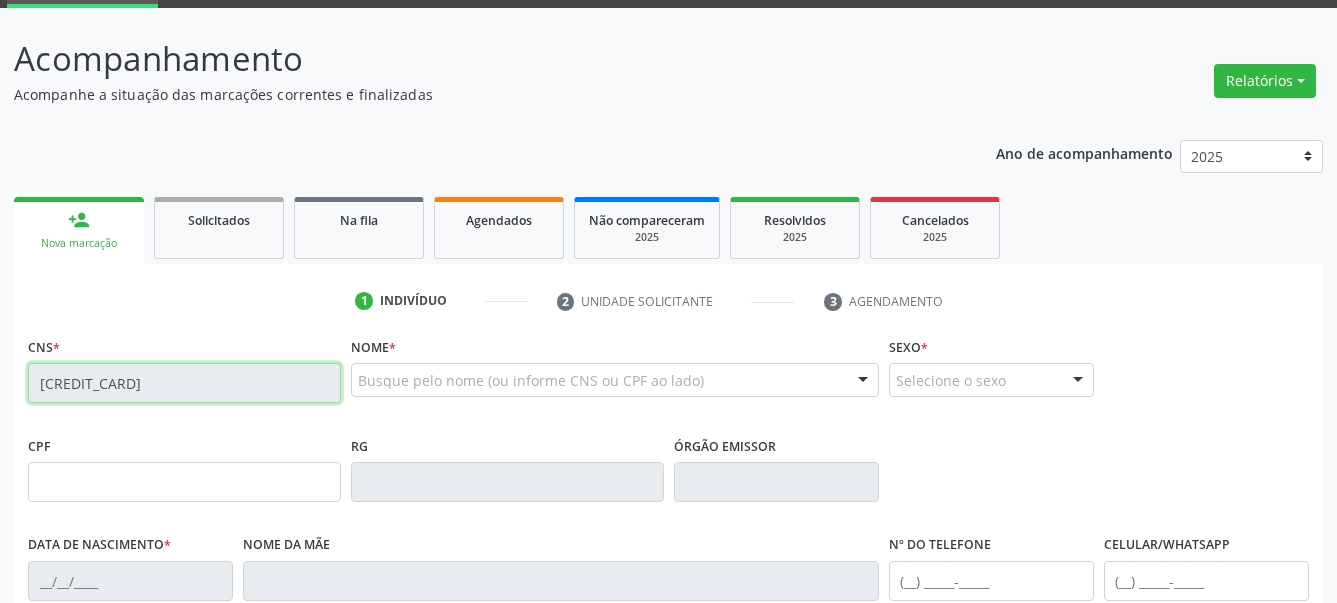 type on "[CPF]" 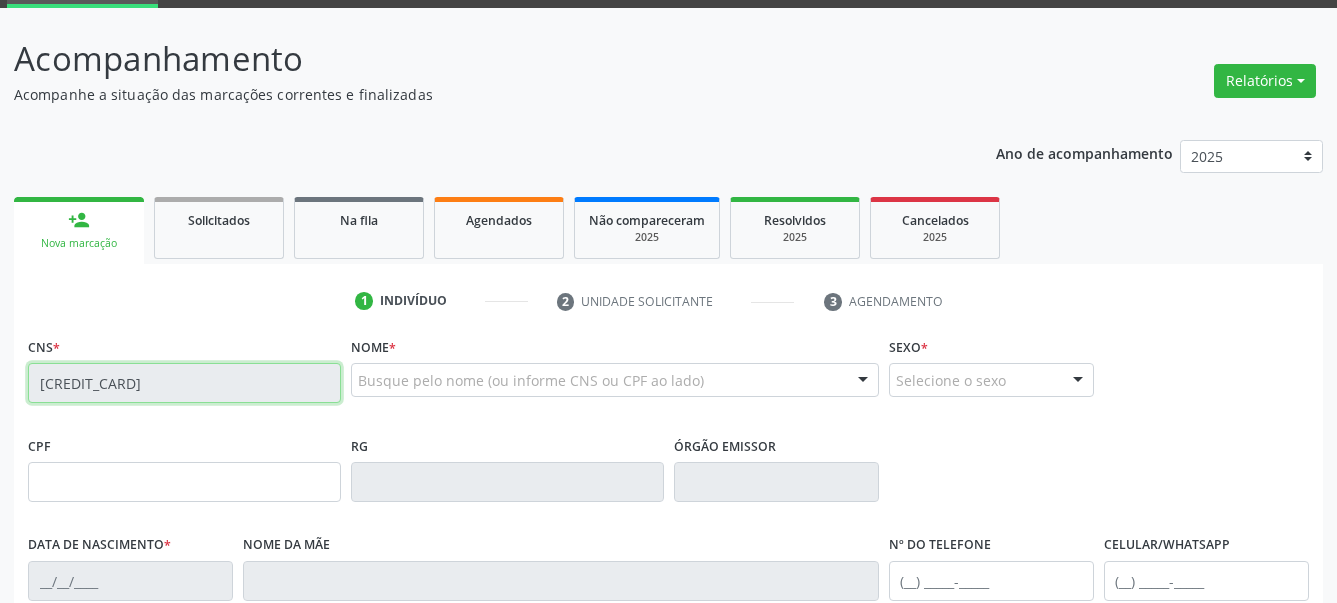 type on "[DATE]" 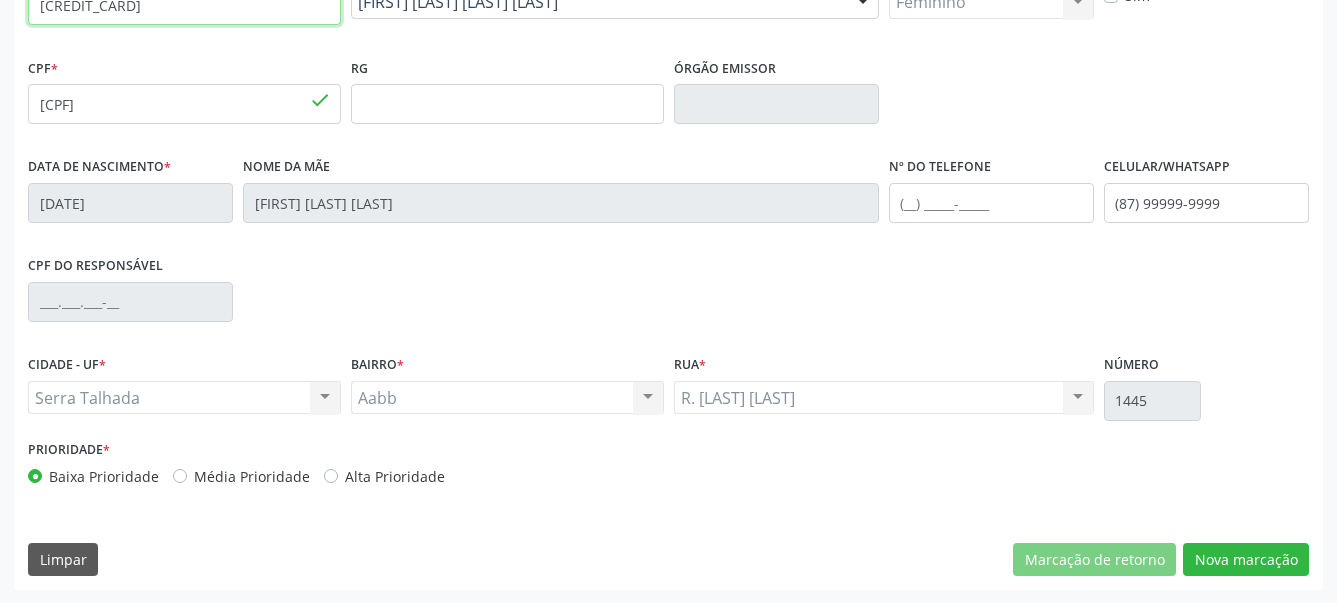 scroll, scrollTop: 481, scrollLeft: 0, axis: vertical 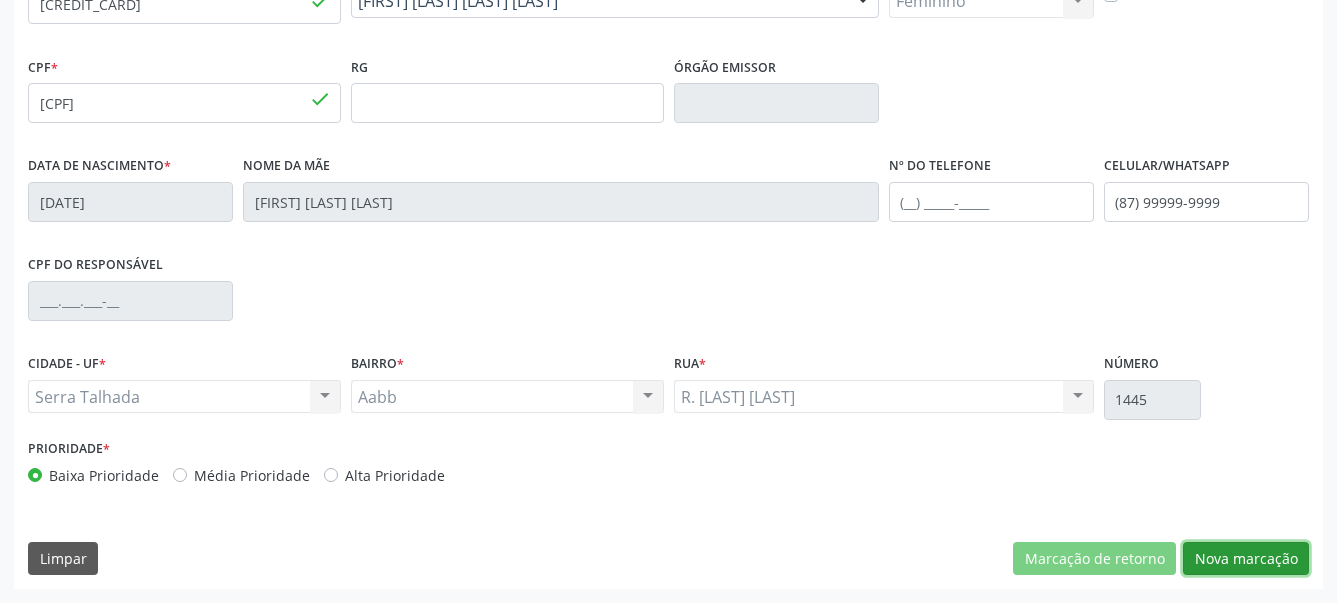 click on "Nova marcação" at bounding box center (1246, 559) 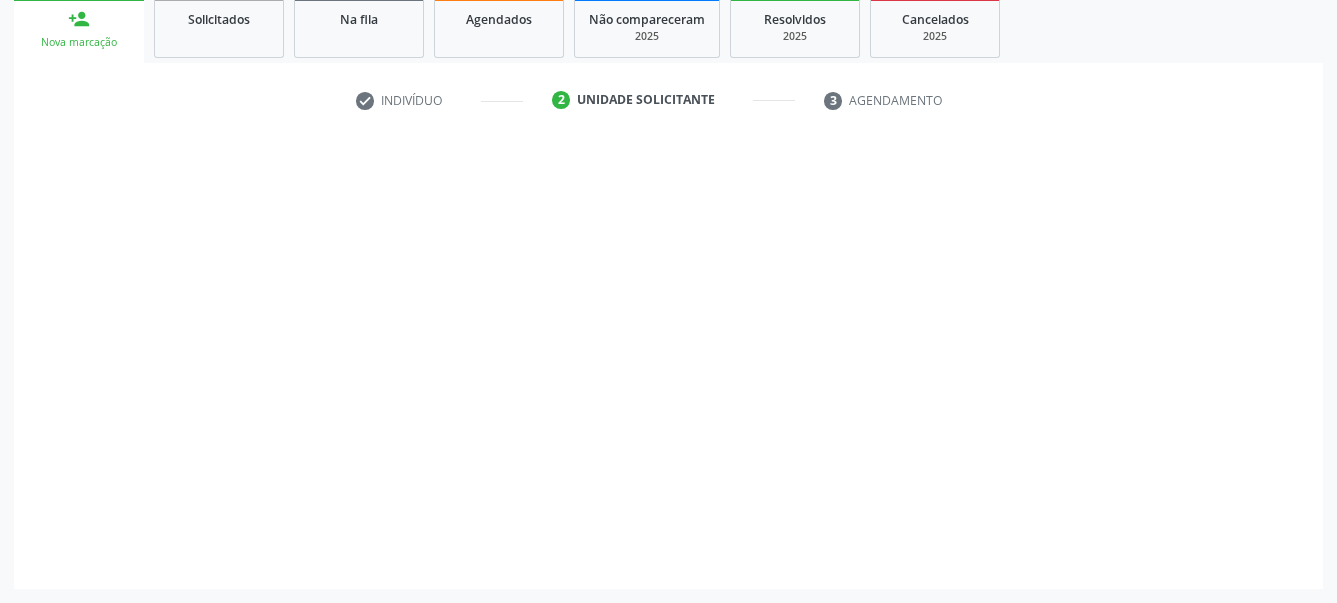 scroll, scrollTop: 319, scrollLeft: 0, axis: vertical 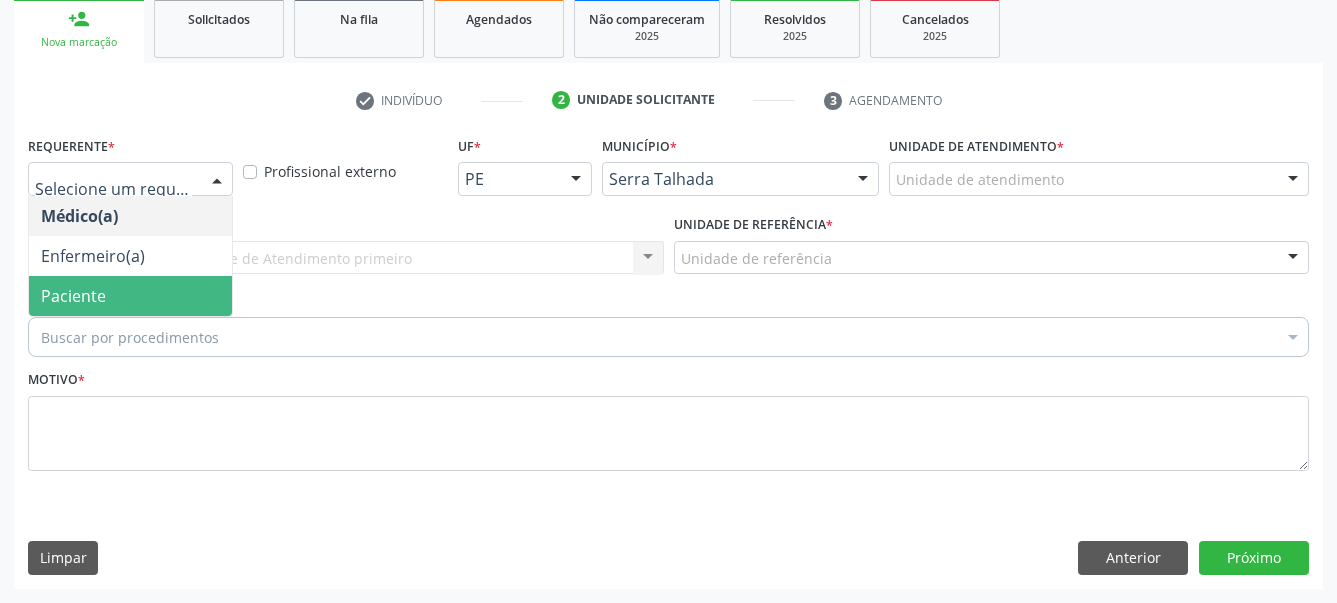 click on "Paciente" at bounding box center [130, 296] 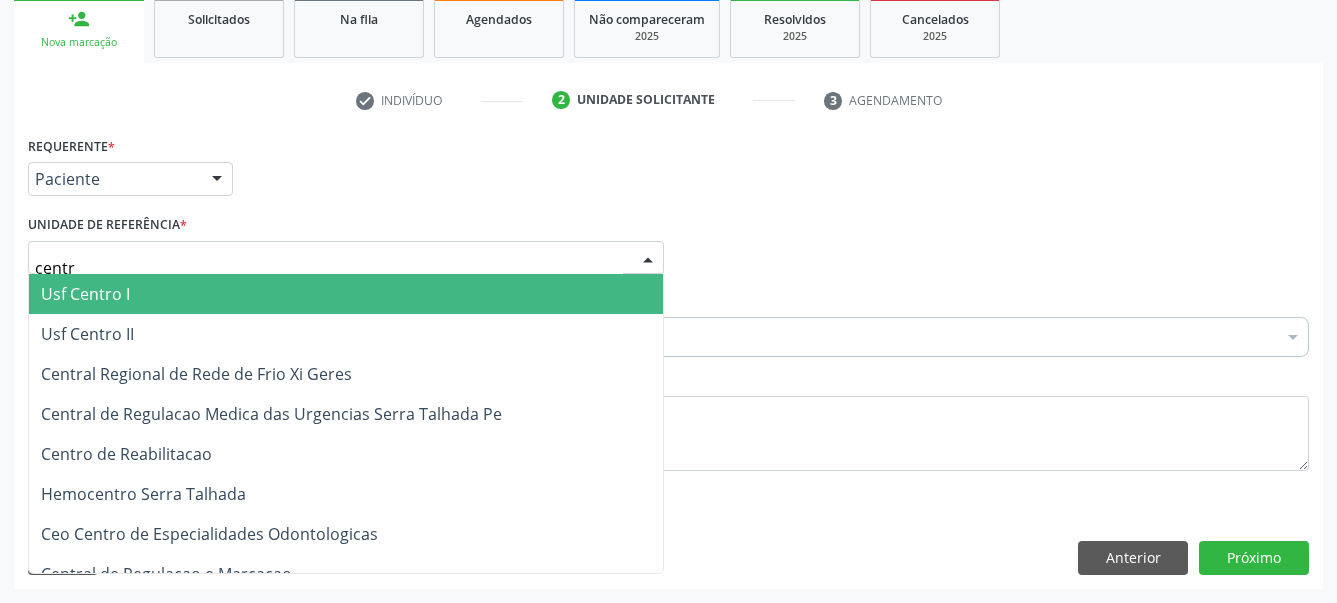 type on "centro" 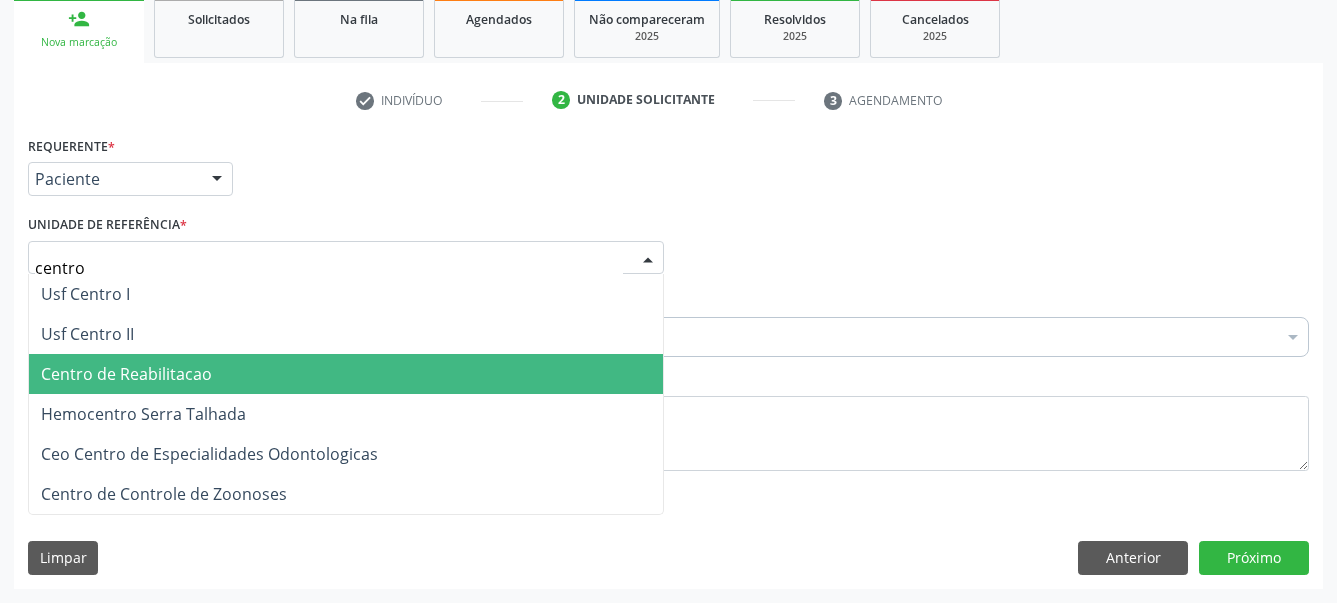 click on "Centro de Reabilitacao" at bounding box center [126, 374] 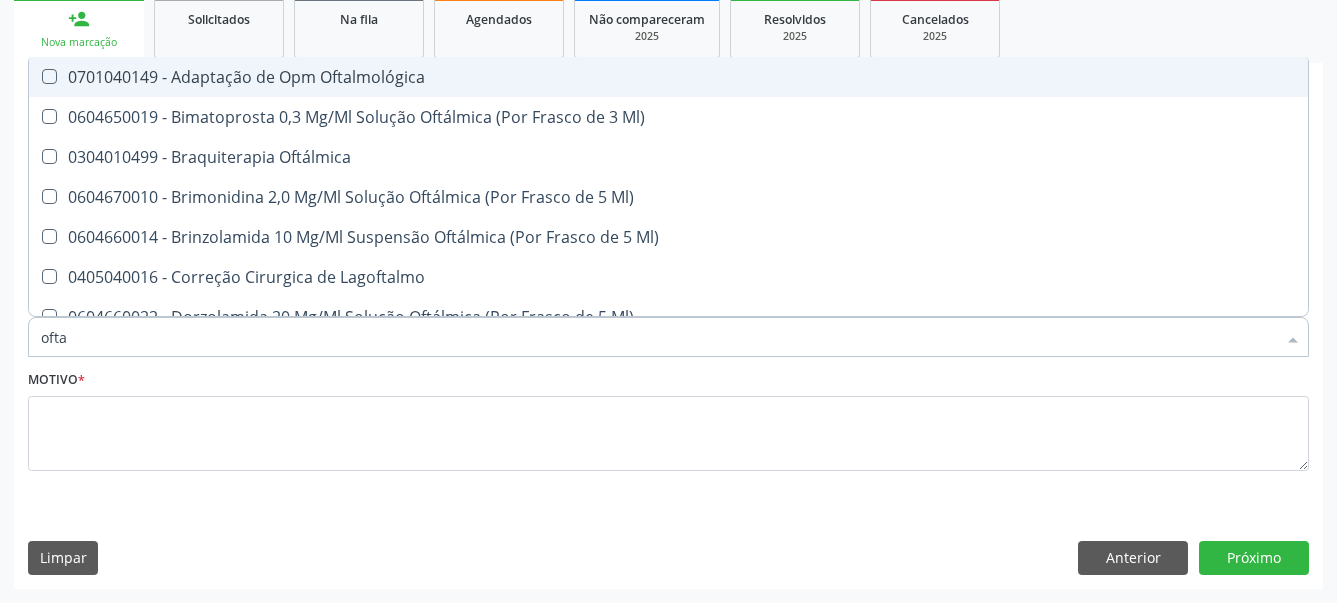type on "oftal" 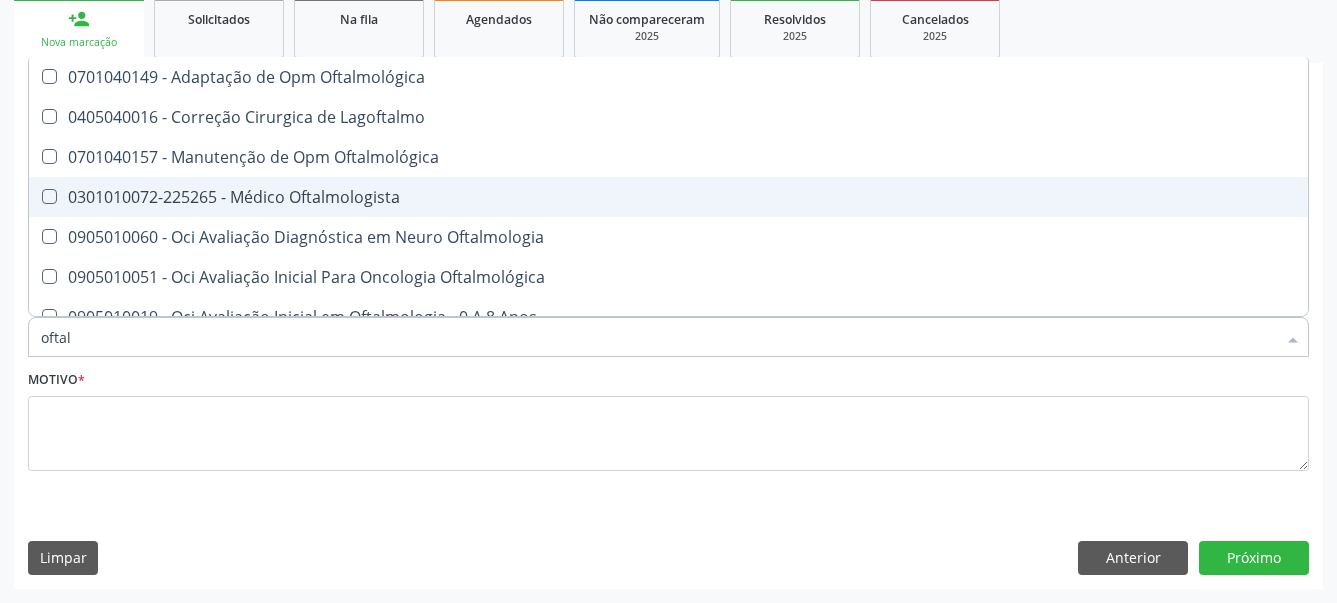 click on "0301010072-225265 - Médico Oftalmologista" at bounding box center [668, 197] 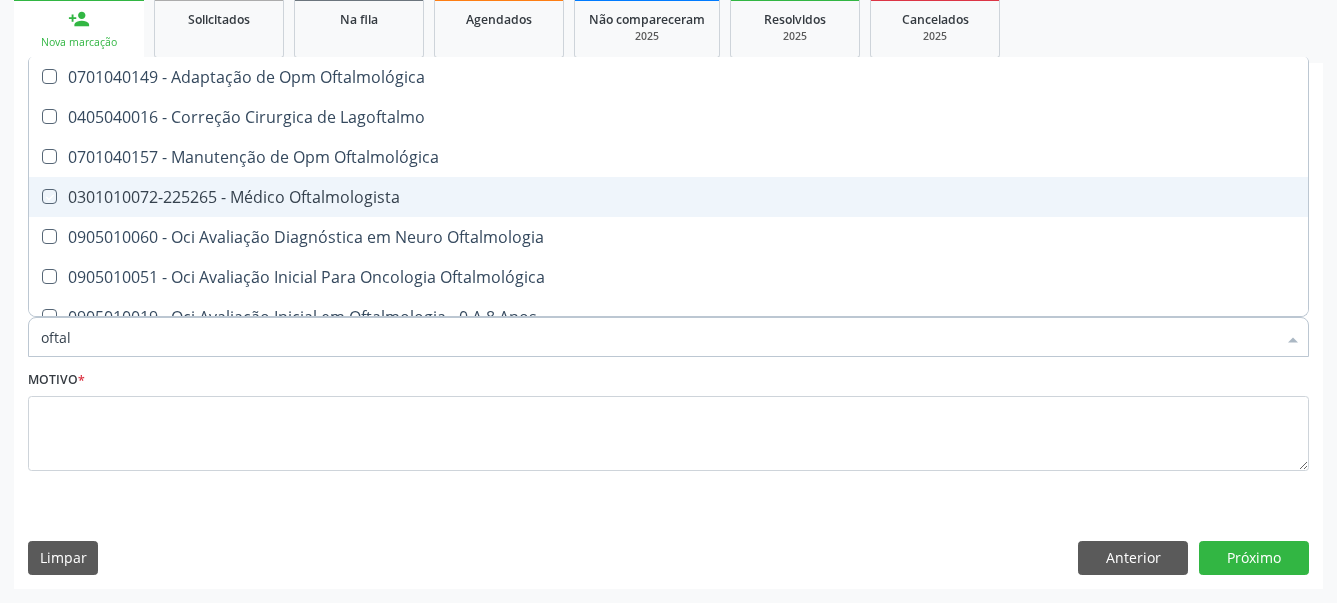 checkbox on "true" 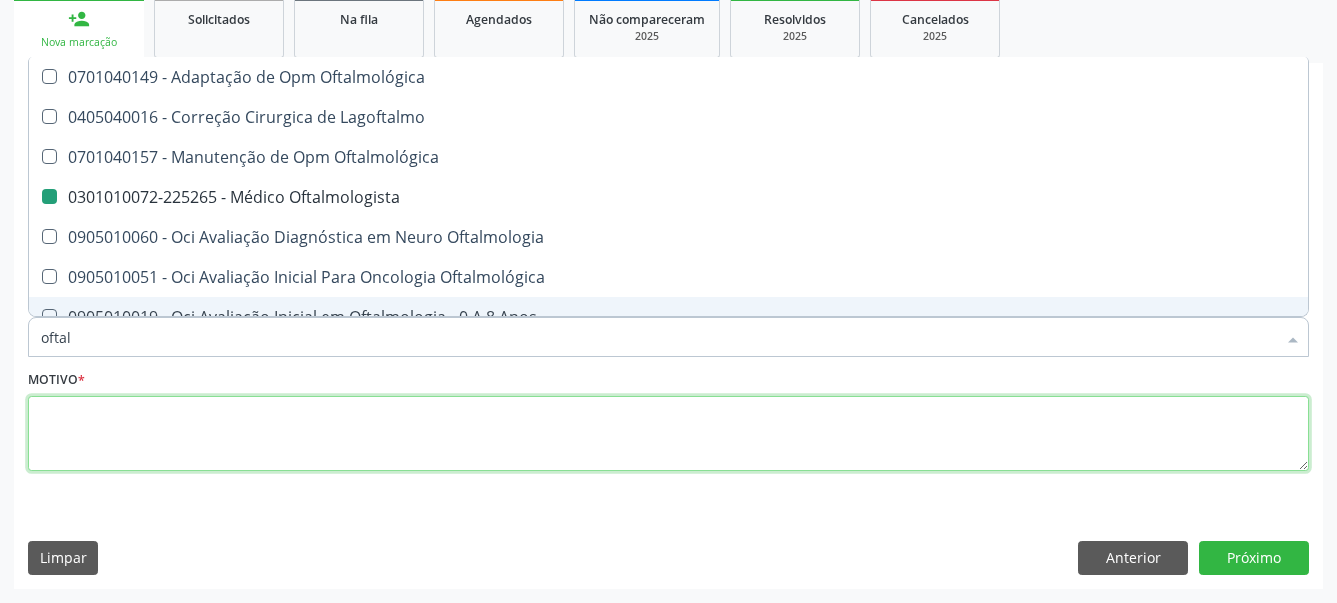 click at bounding box center [668, 434] 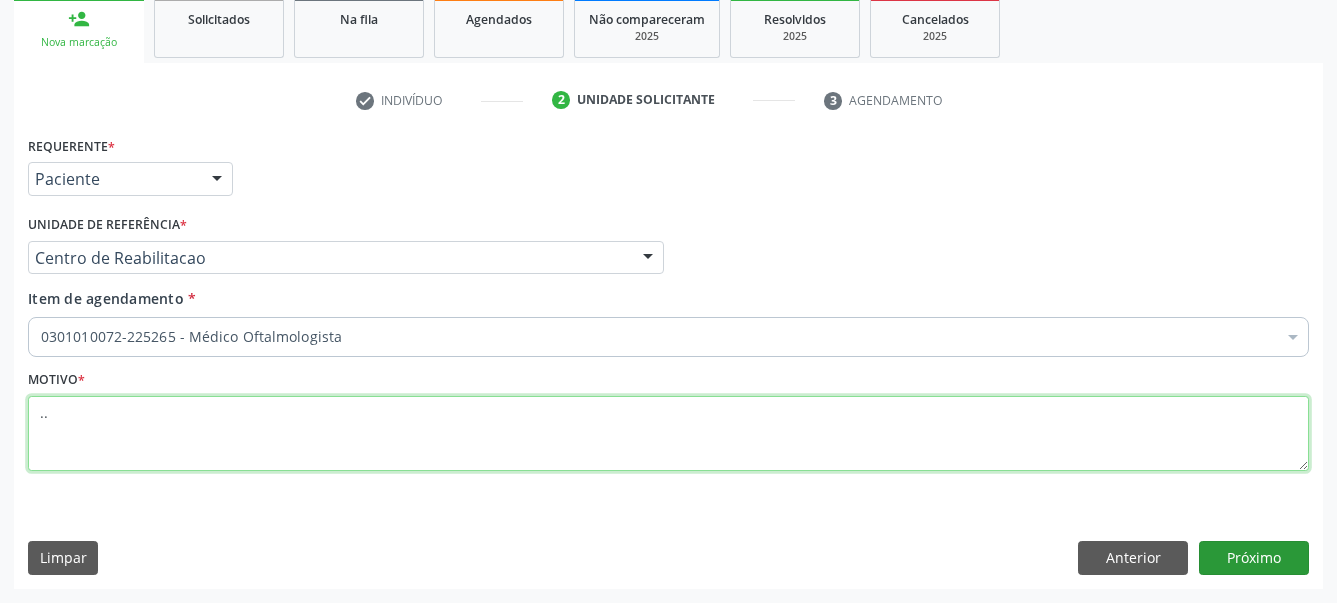 type on ".." 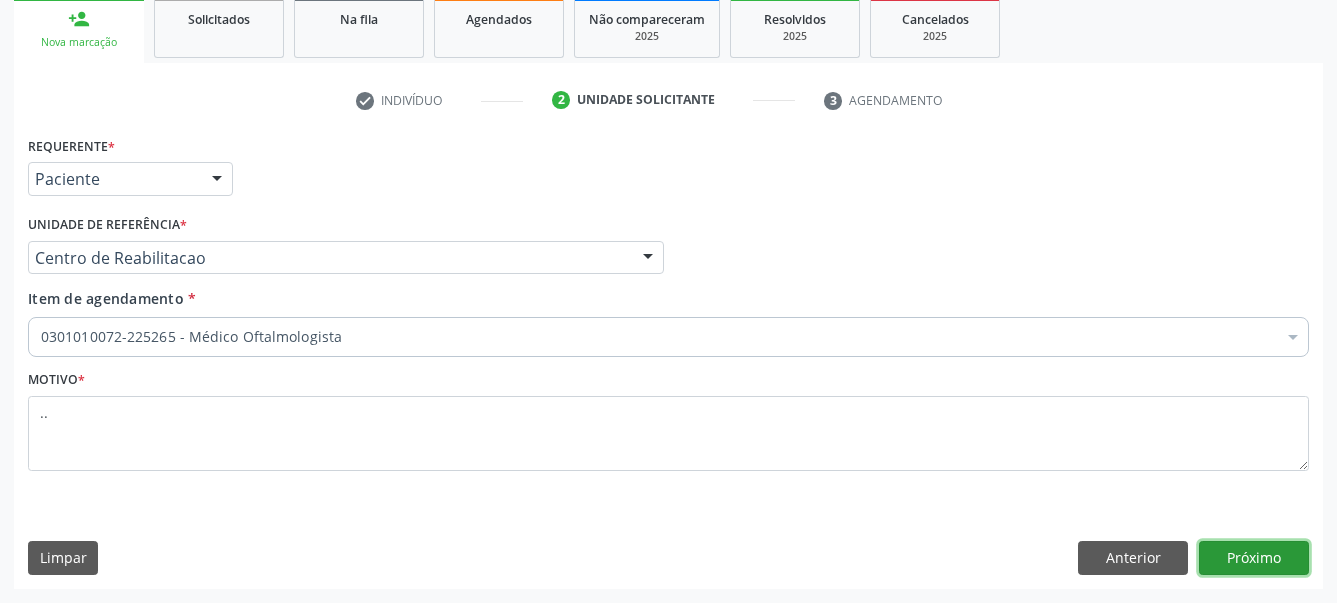 click on "Próximo" at bounding box center [1254, 558] 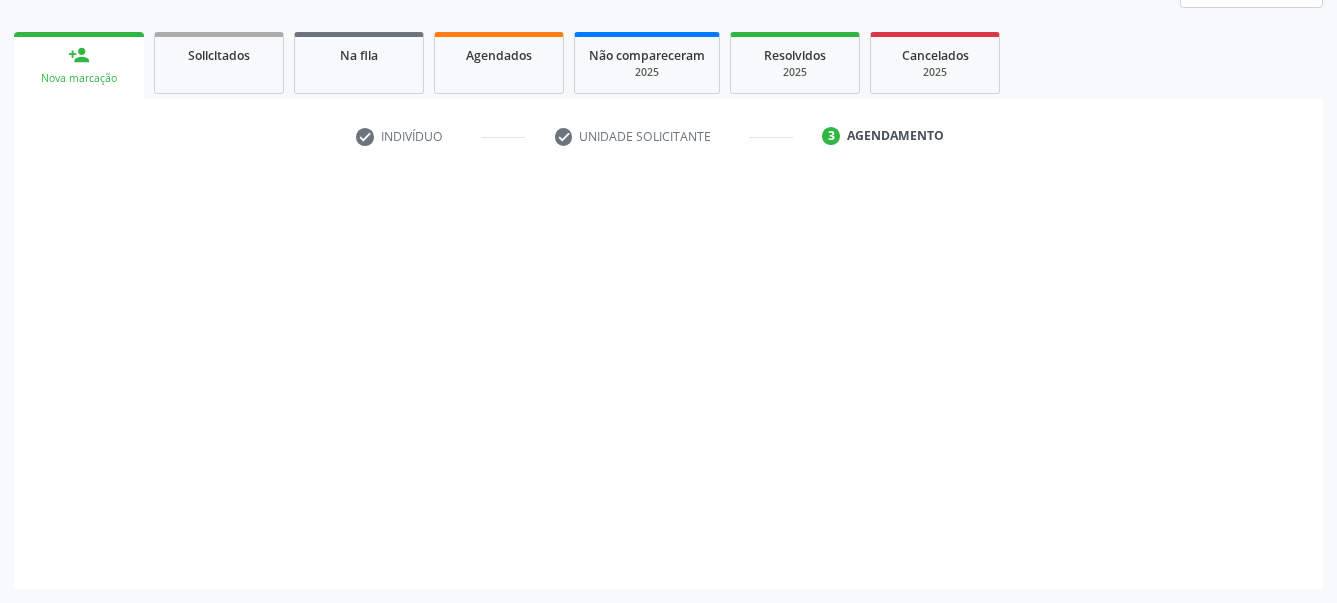 scroll, scrollTop: 267, scrollLeft: 0, axis: vertical 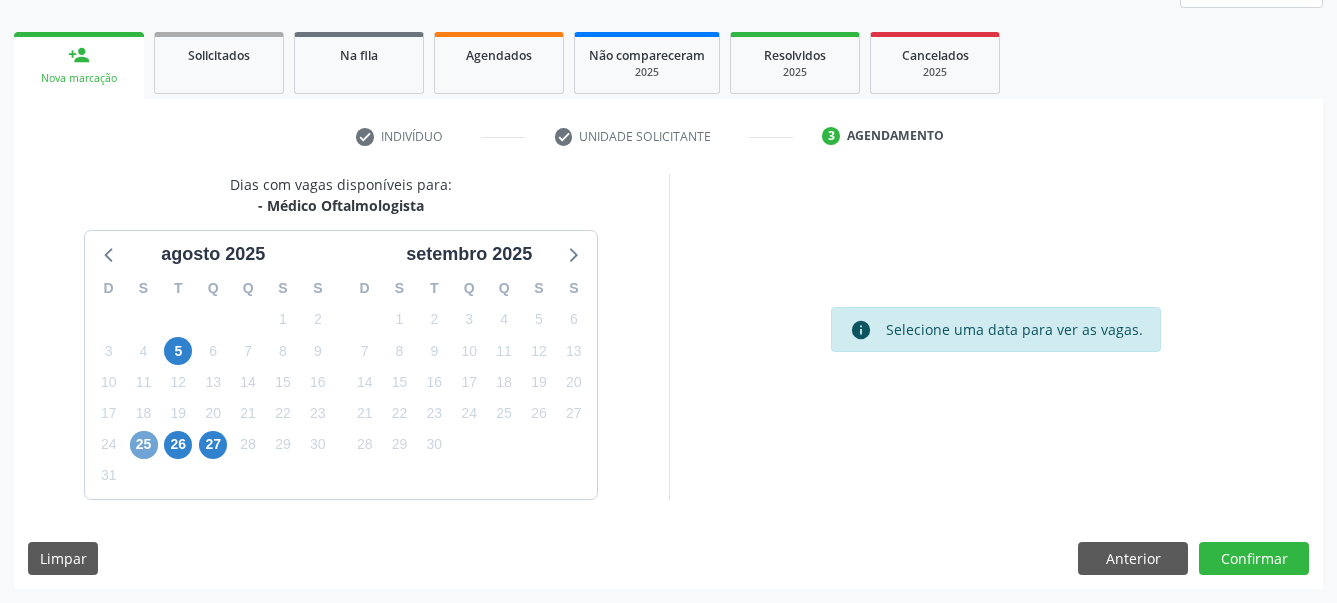 click on "25" at bounding box center (144, 445) 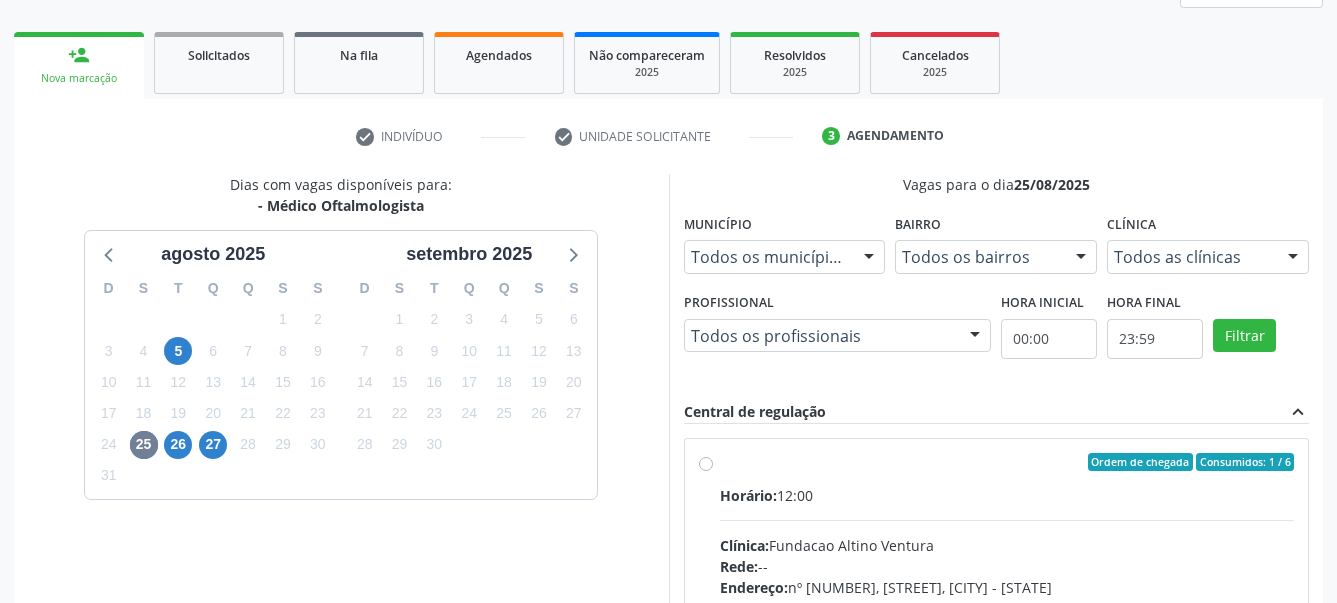 click on "Ordem de chegada
Consumidos: 1 / 6
Horário:   12:00
Clínica:  Fundacao Altino Ventura
Rede:
--
Endereço:   nº [NUMBER], [STREET], [CITY] - [STATE]
Telefone:   --
Profissional:
[FIRST] [LAST] [LAST] [LAST]
Informações adicionais sobre o atendimento
Idade de atendimento:
de 0 a 120 anos
Gênero(s) atendido(s):
Masculino e Feminino
Informações adicionais:
--" at bounding box center [1007, 606] 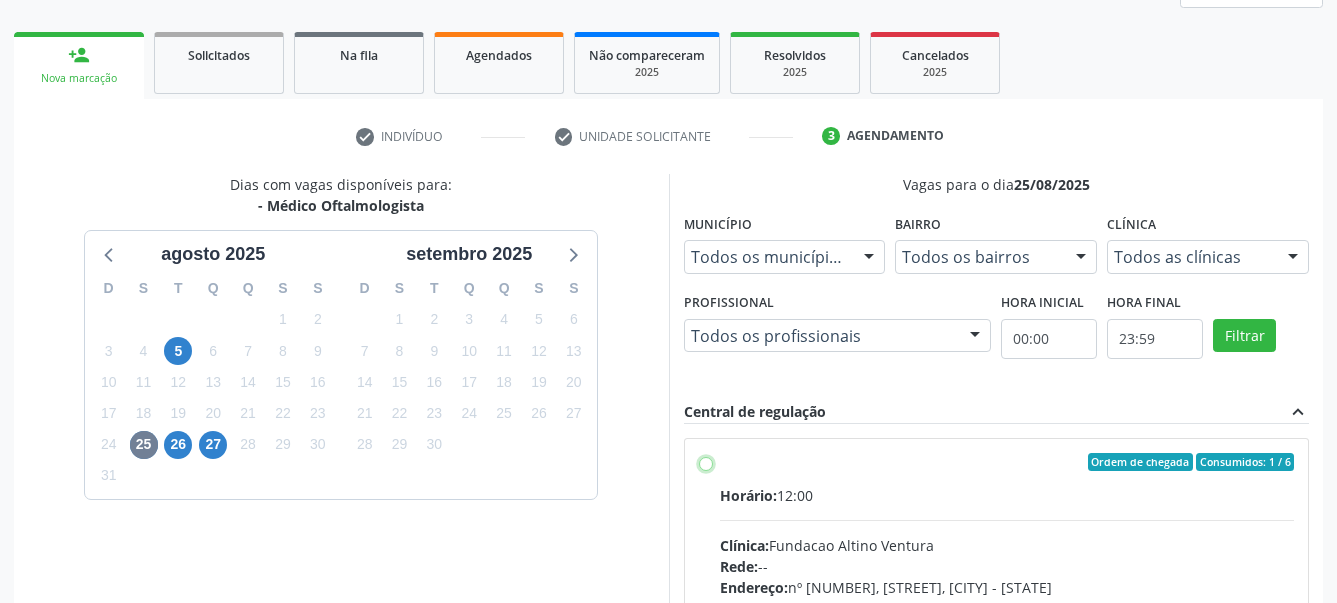 radio on "true" 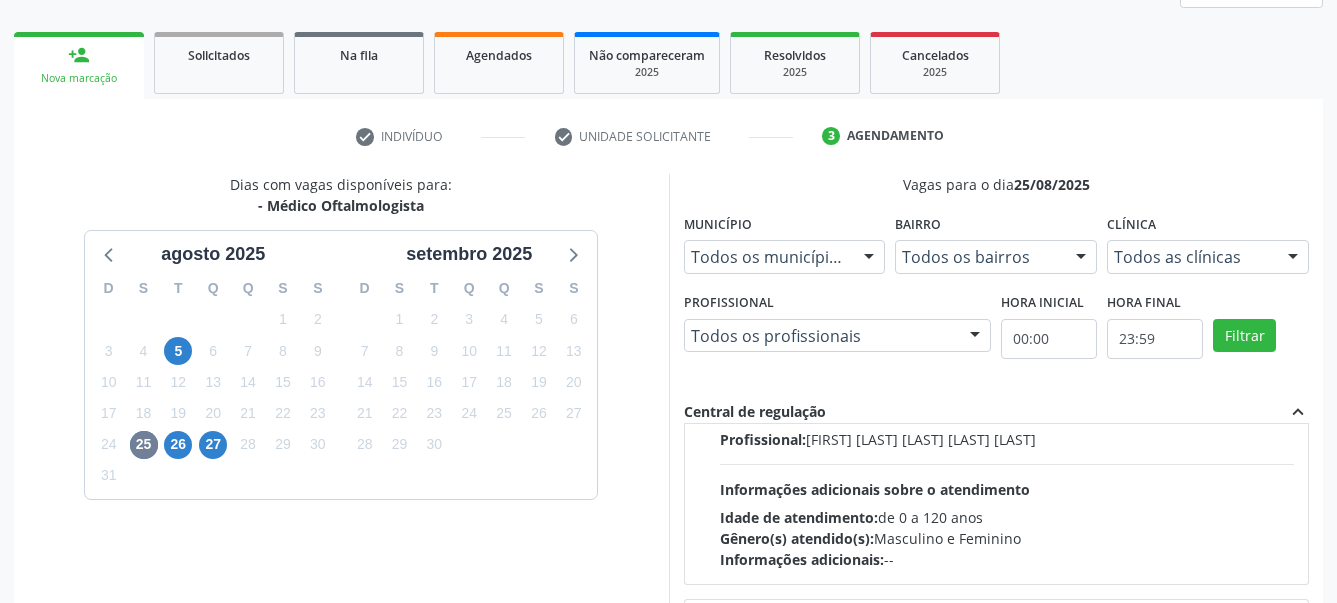 scroll, scrollTop: 1151, scrollLeft: 0, axis: vertical 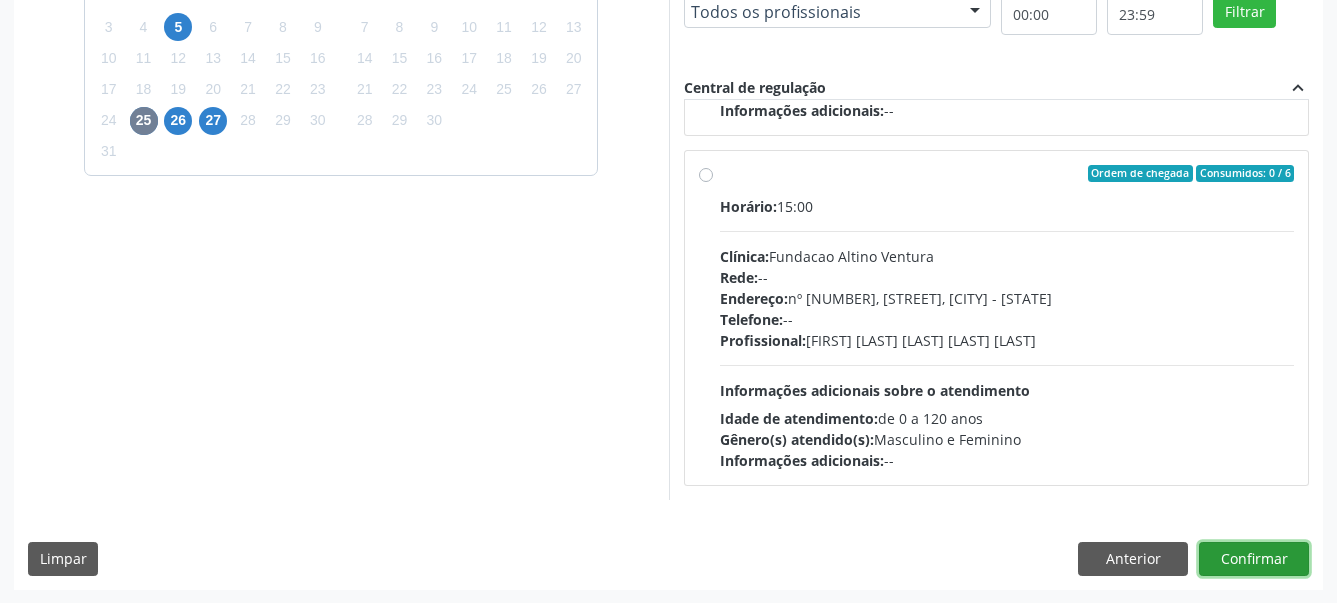 click on "Confirmar" at bounding box center (1254, 559) 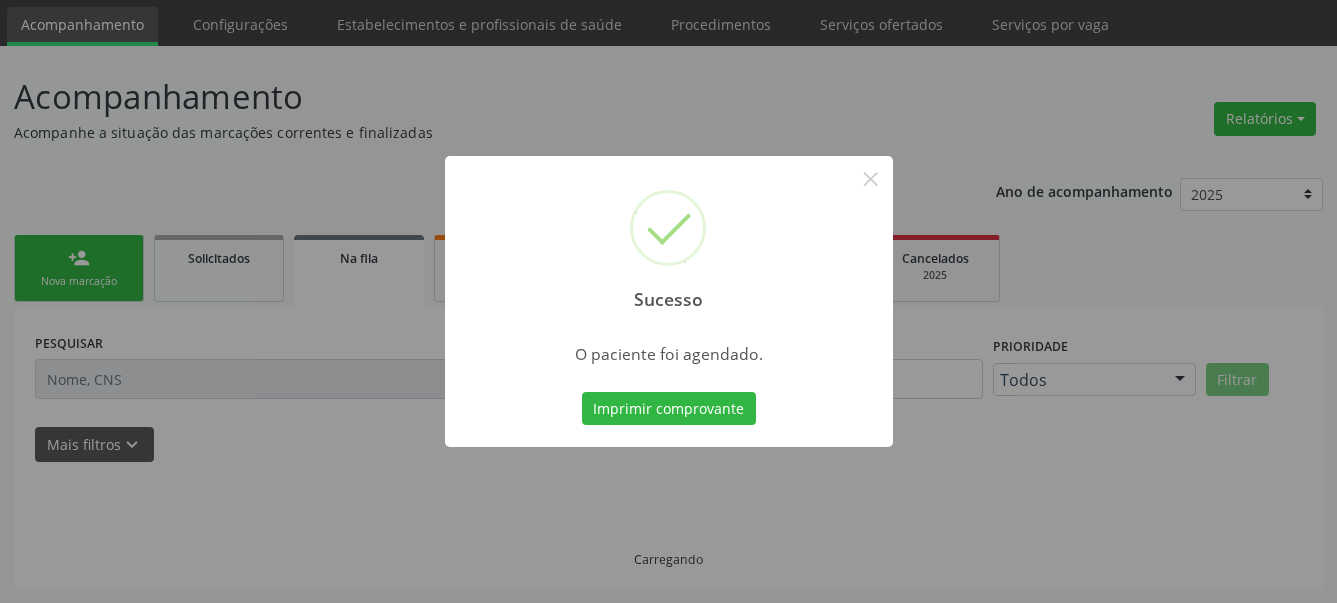 scroll, scrollTop: 63, scrollLeft: 0, axis: vertical 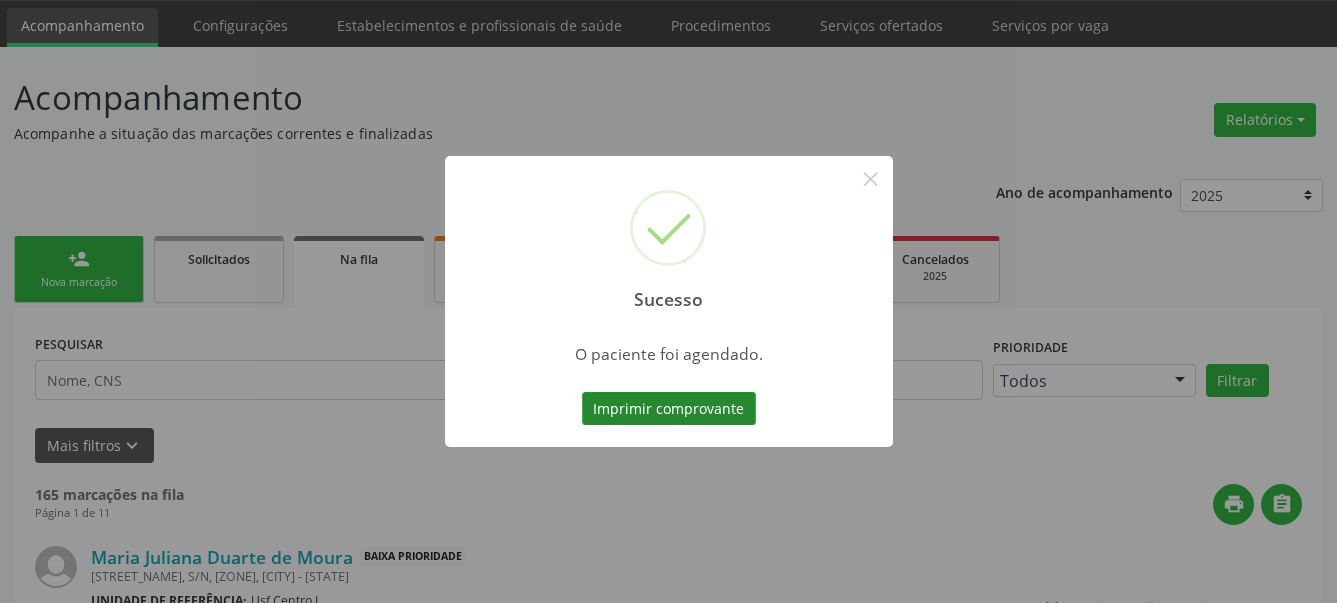 click on "Imprimir comprovante" at bounding box center [669, 409] 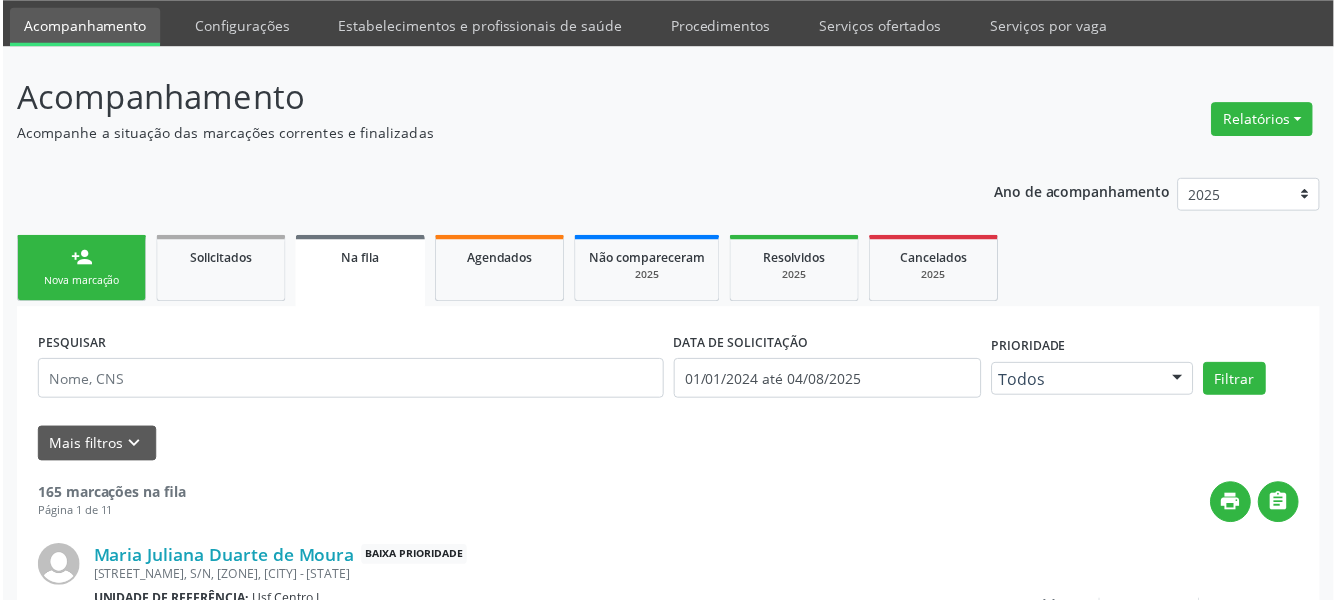 scroll, scrollTop: 62, scrollLeft: 0, axis: vertical 